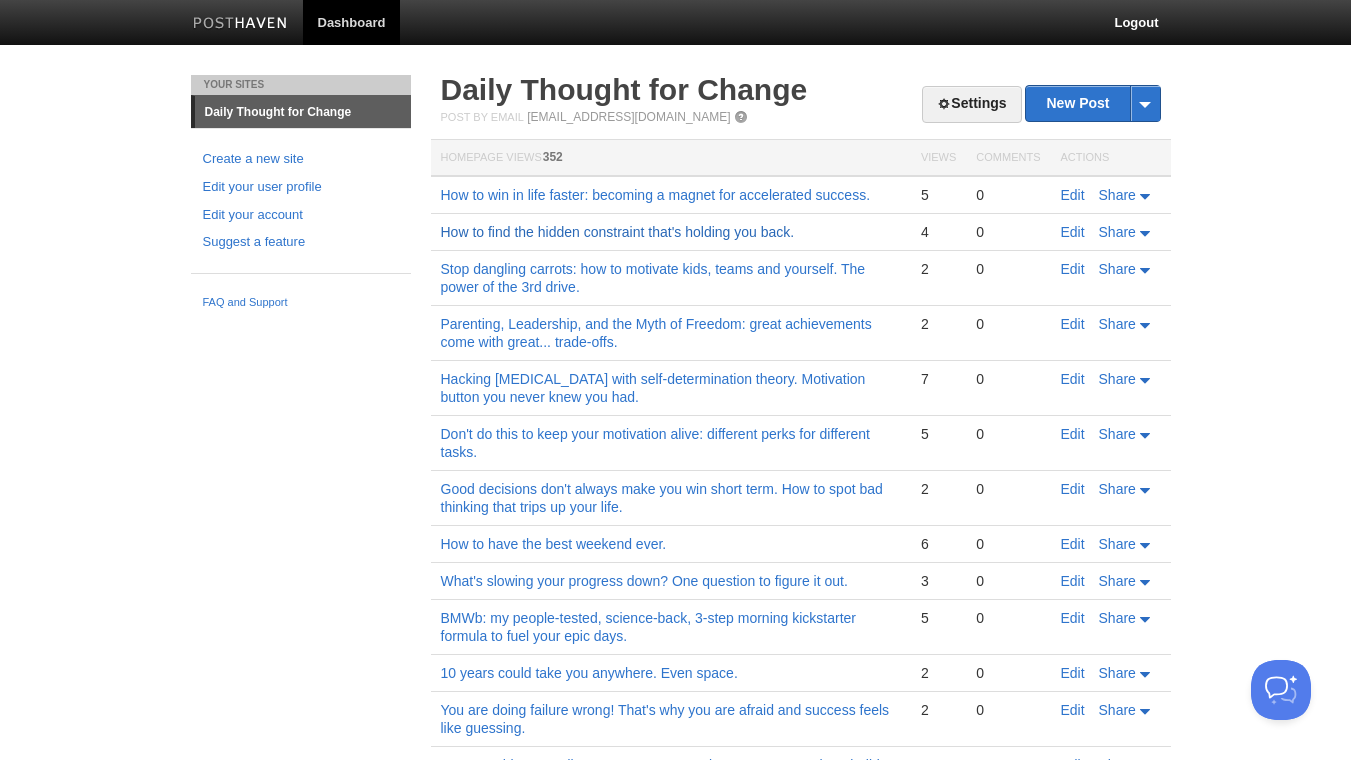 scroll, scrollTop: 0, scrollLeft: 0, axis: both 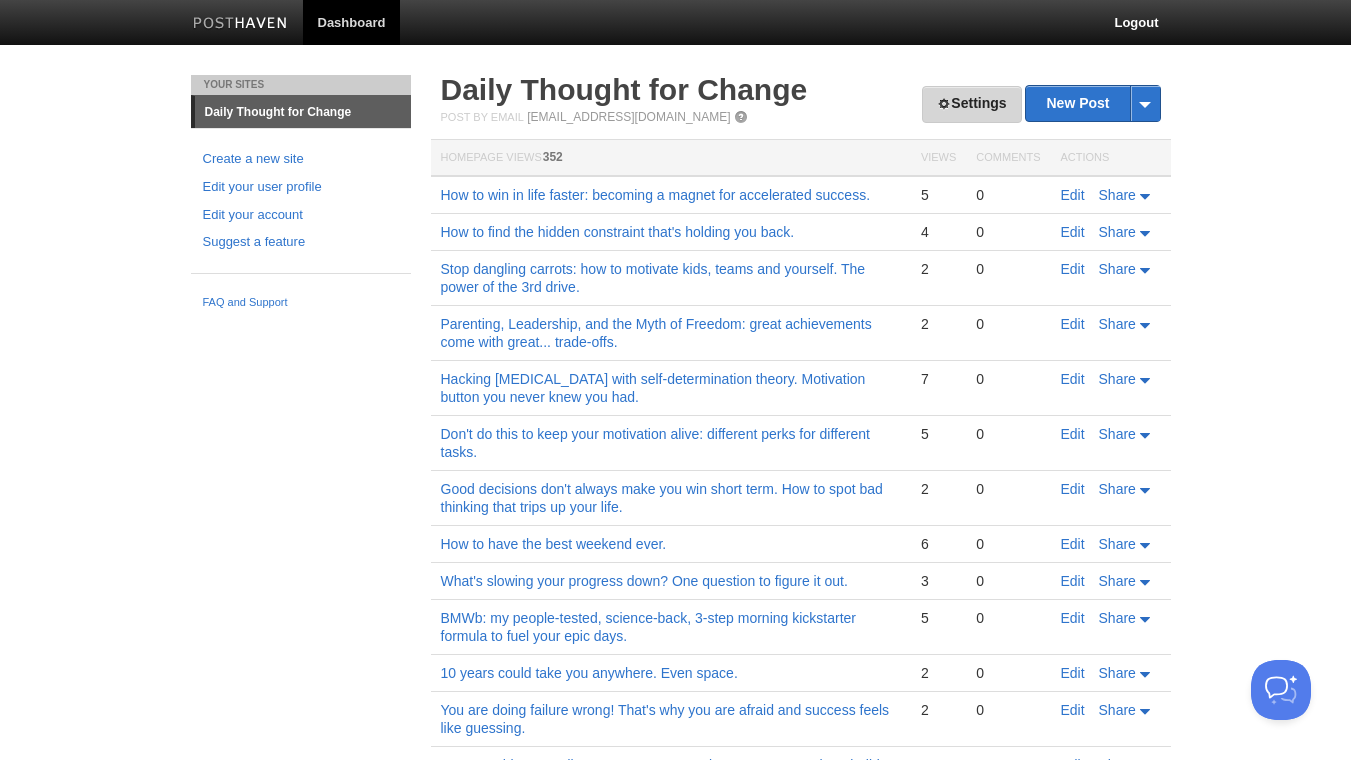 click on "Settings" at bounding box center (971, 104) 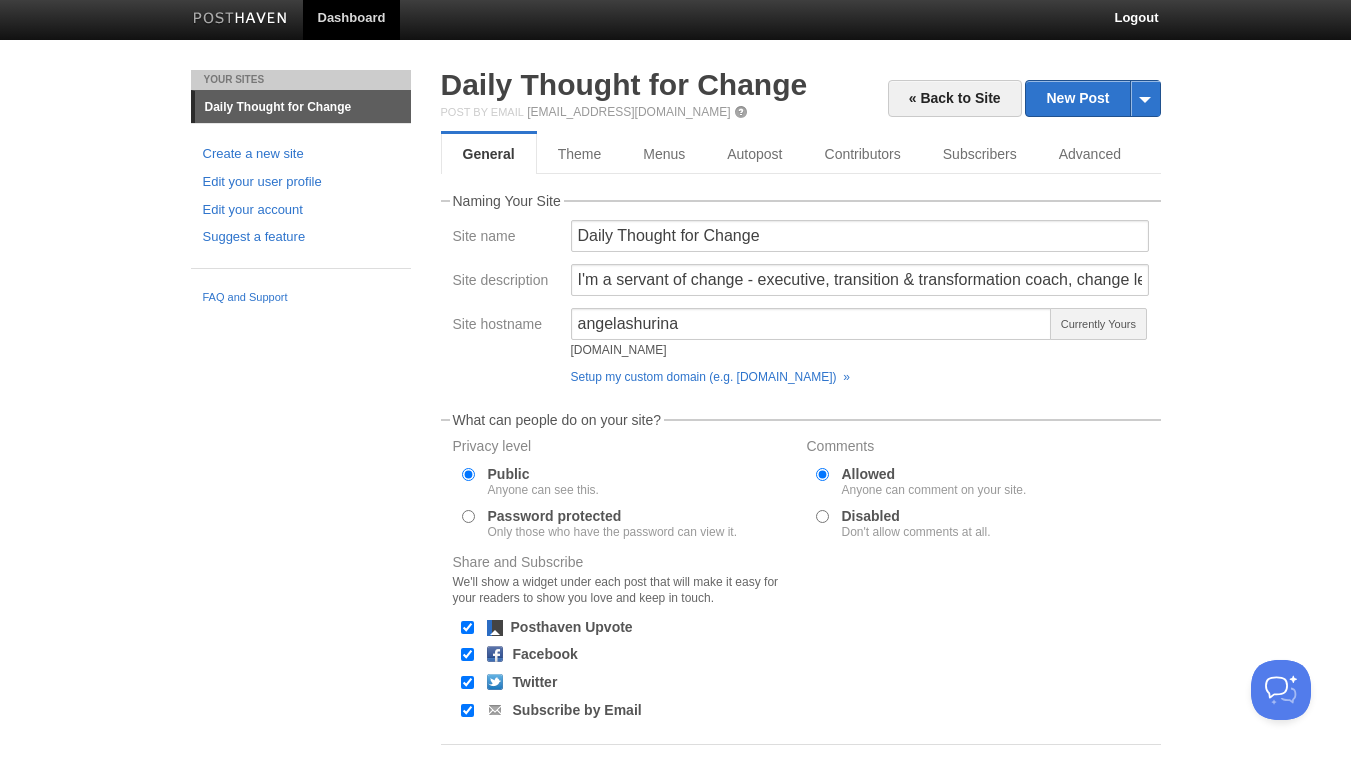 scroll, scrollTop: 0, scrollLeft: 0, axis: both 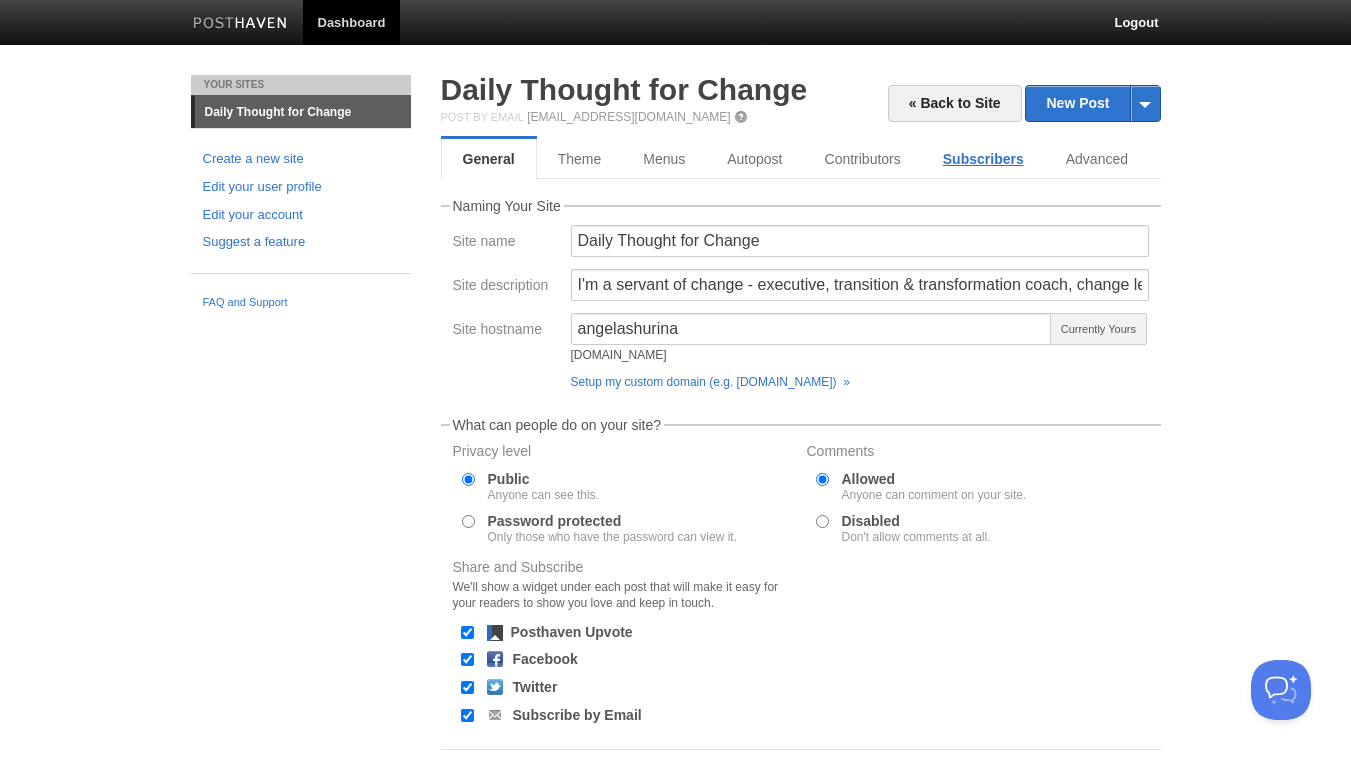 click on "Subscribers" at bounding box center (983, 159) 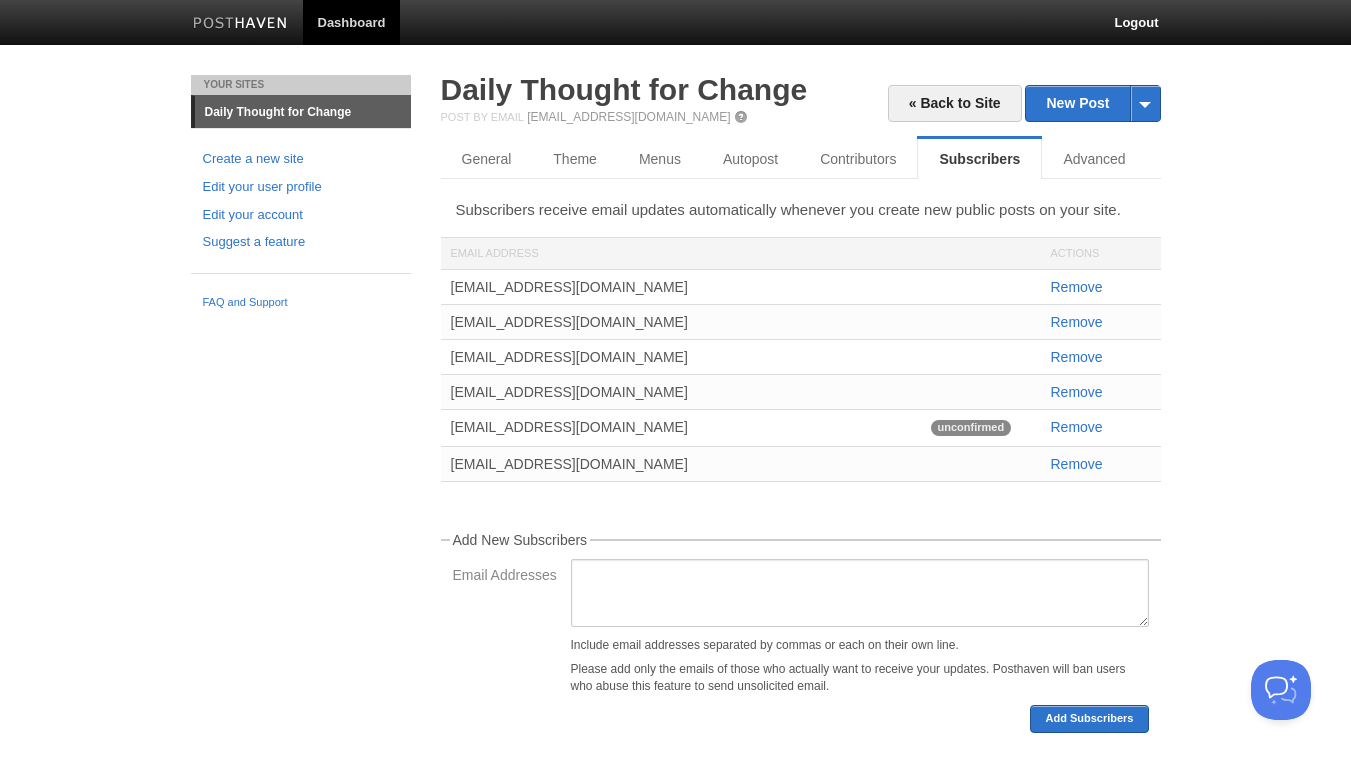 drag, startPoint x: 448, startPoint y: 426, endPoint x: 591, endPoint y: 432, distance: 143.12582 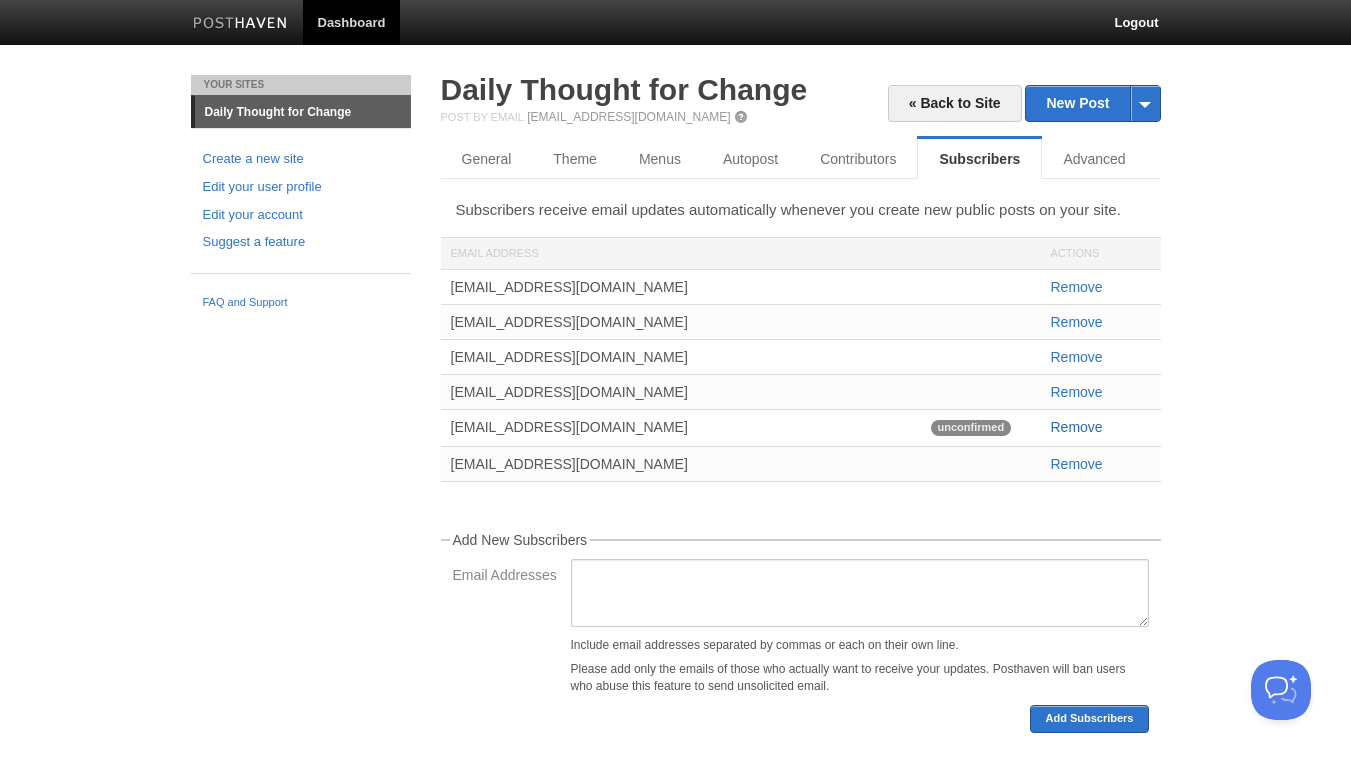 copy on "karldesmedt@me.com" 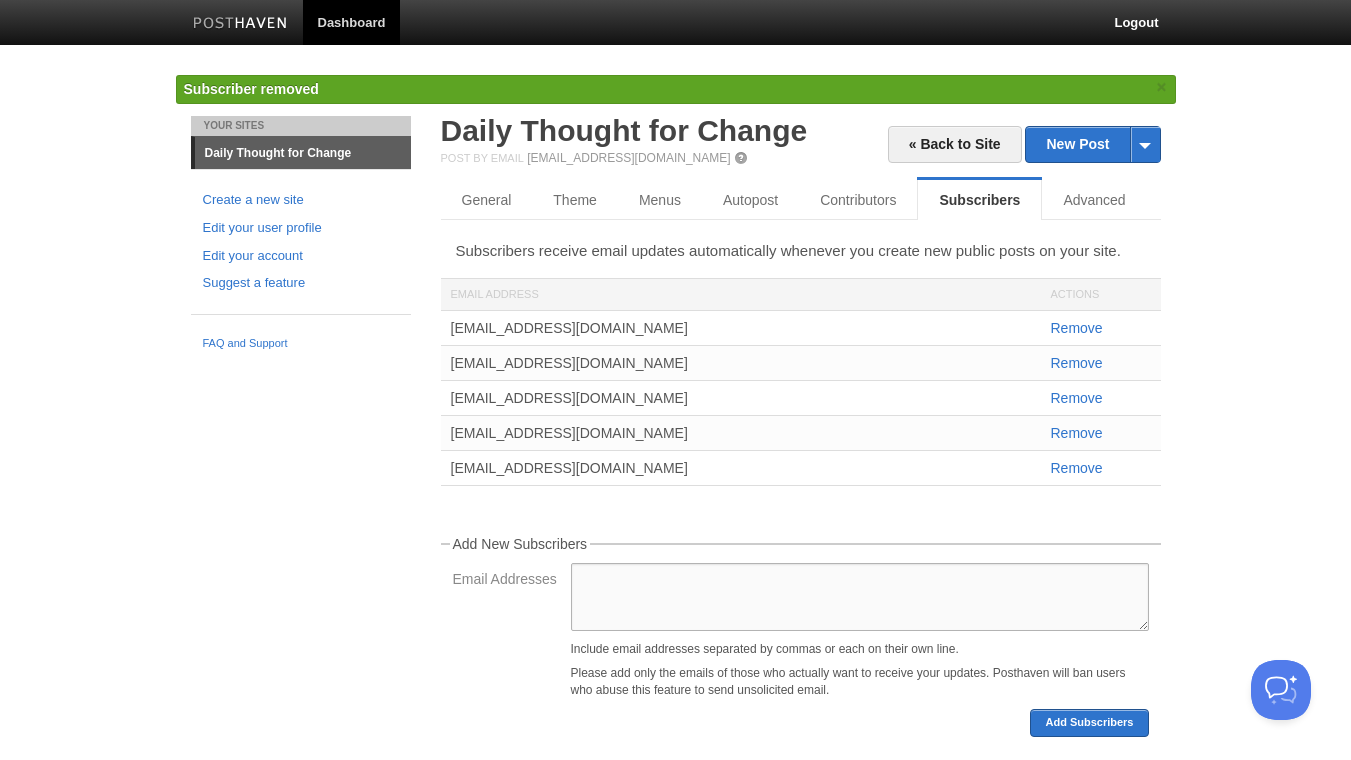 click on "Email Addresses" at bounding box center (860, 597) 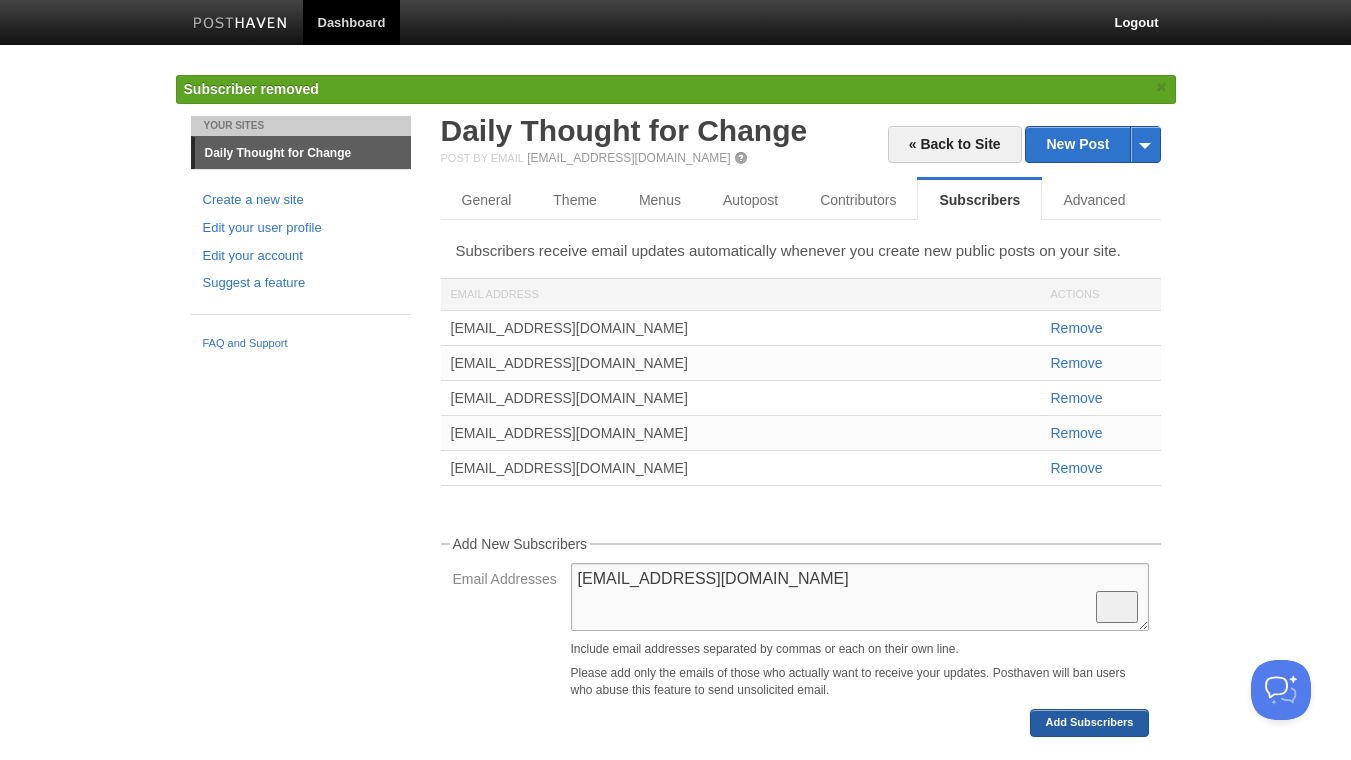 type on "karldesmedt@me.com" 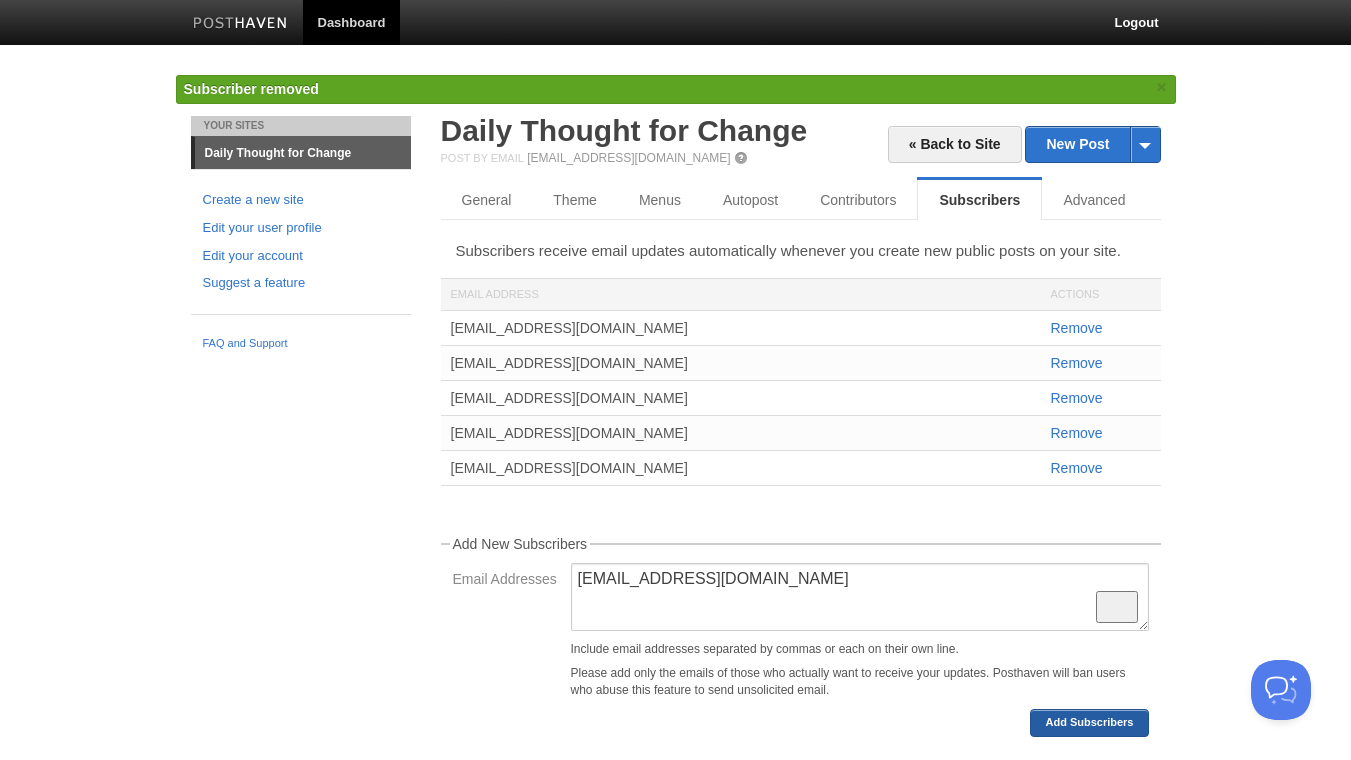 click on "Add Subscribers" at bounding box center (1089, 723) 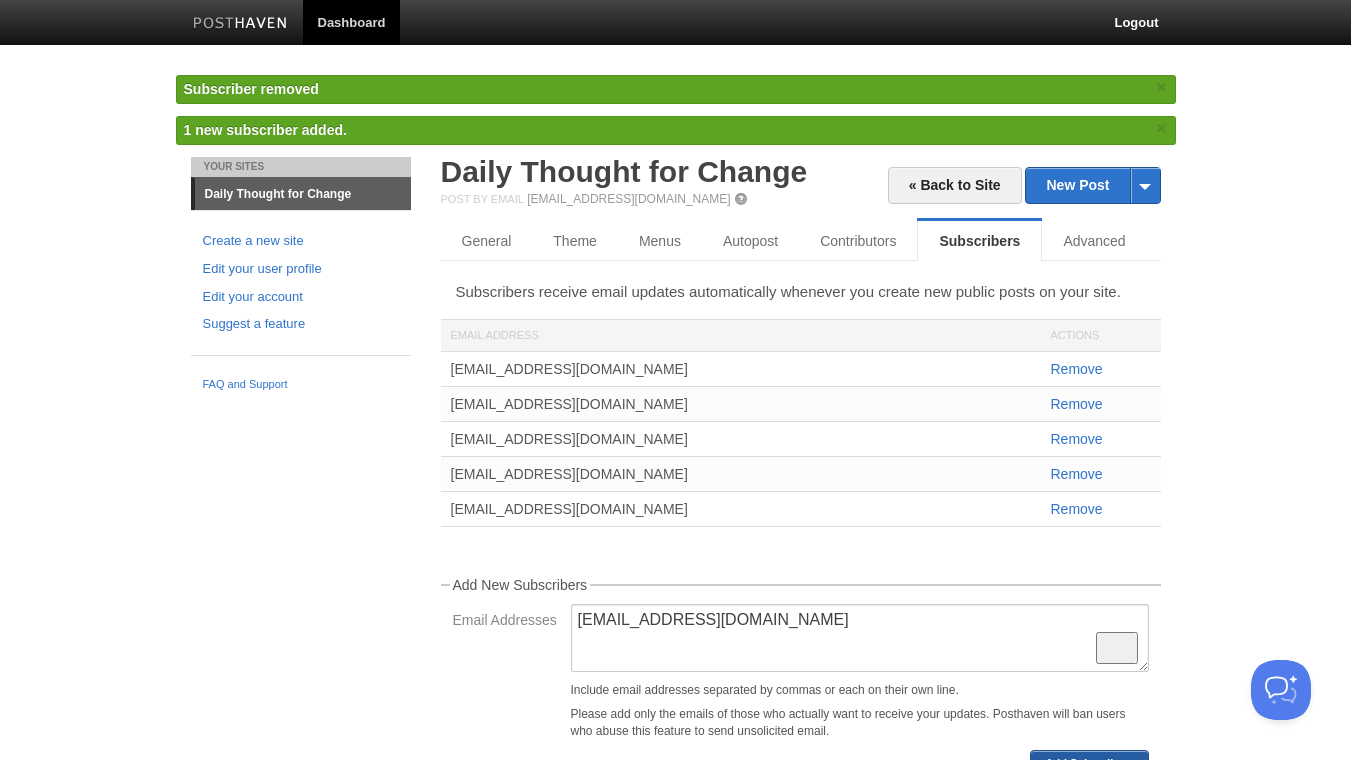 type 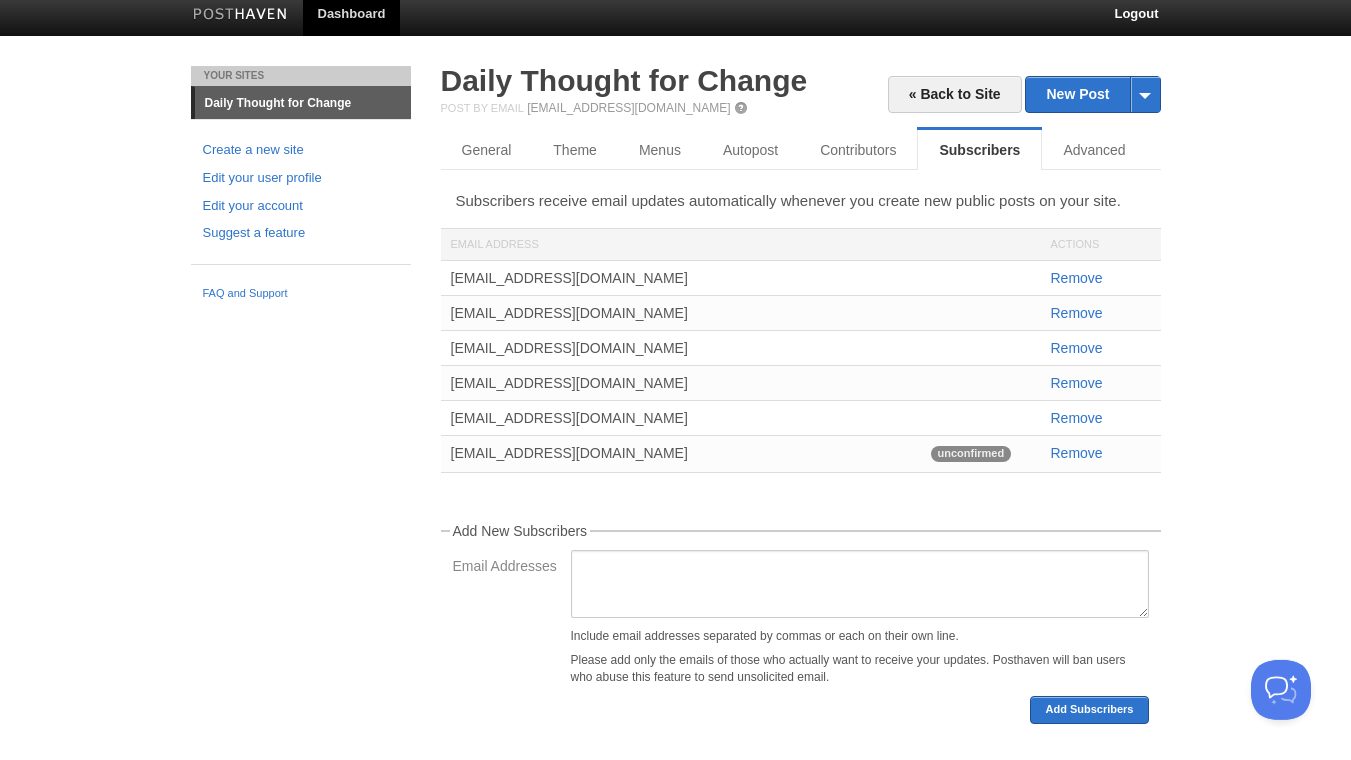 scroll, scrollTop: 0, scrollLeft: 0, axis: both 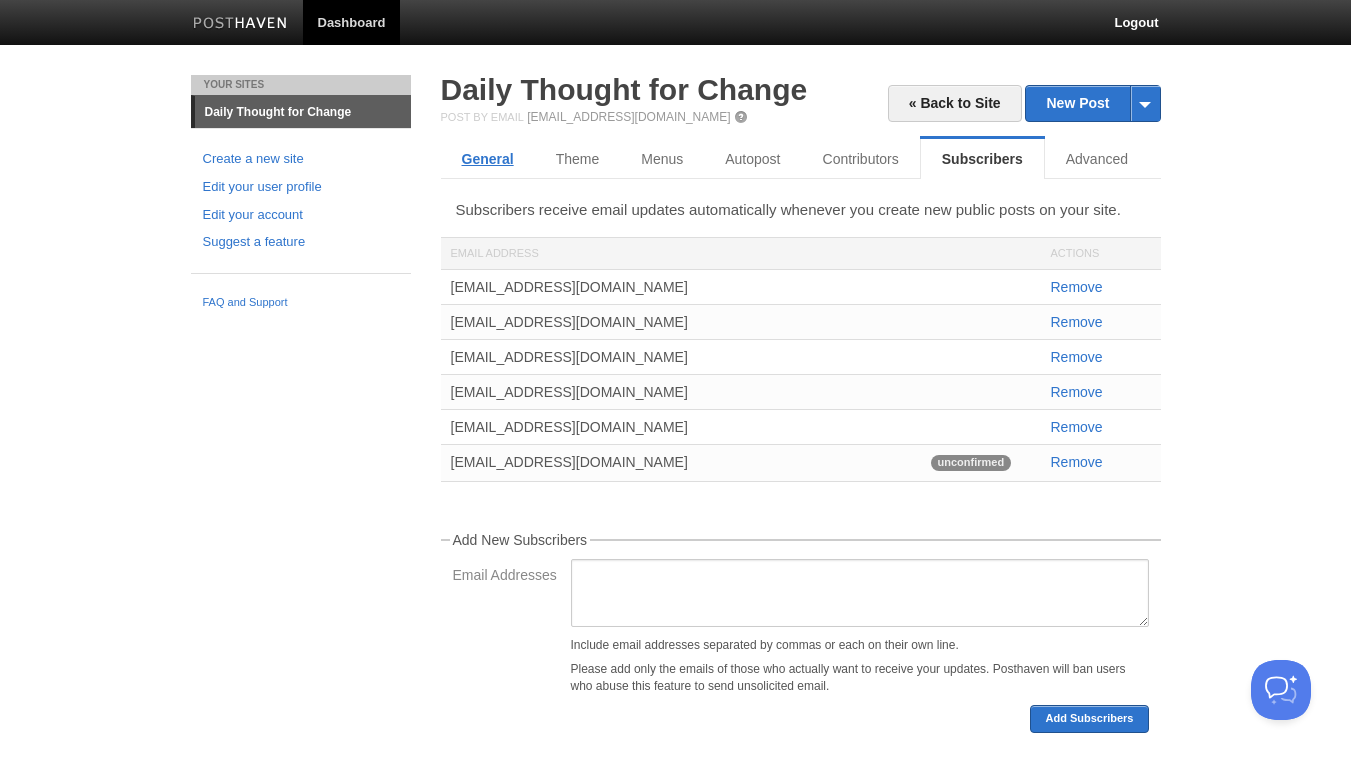 click on "General" at bounding box center (488, 159) 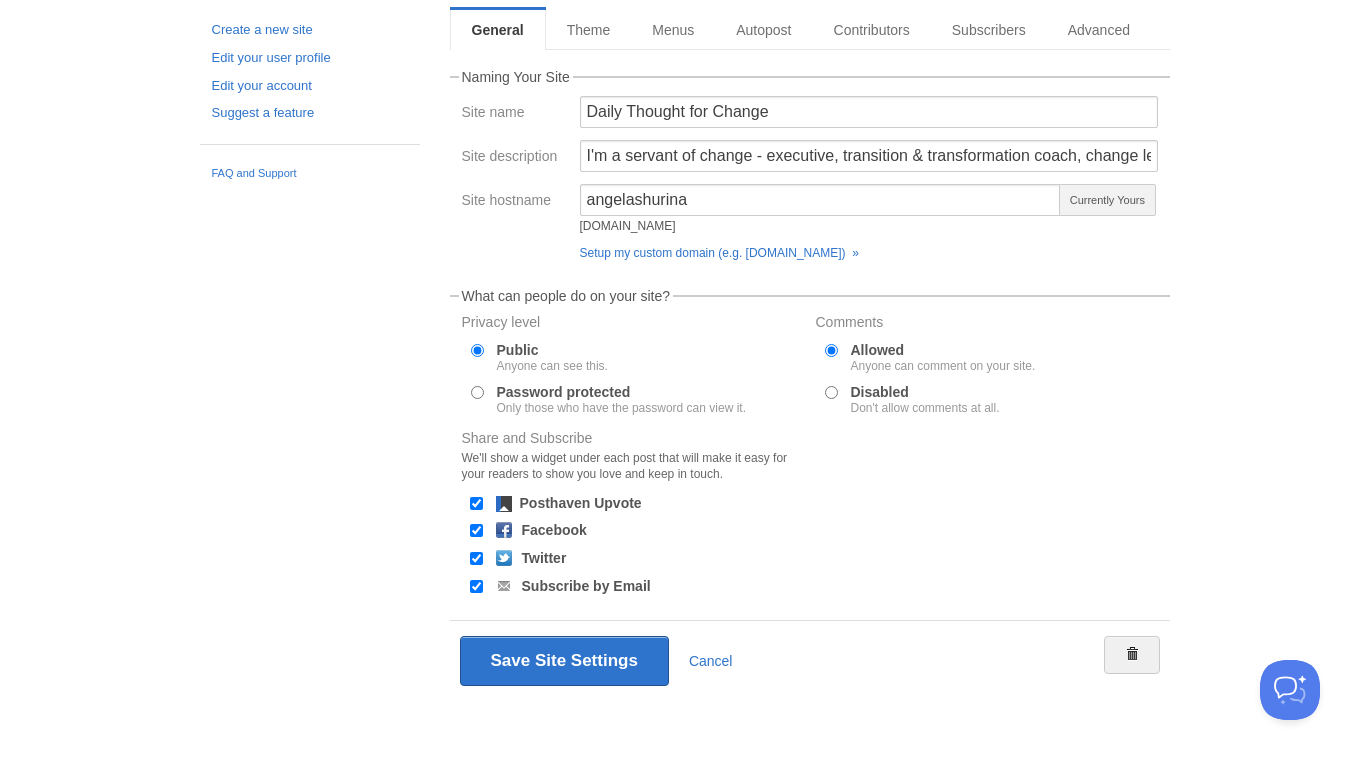 scroll, scrollTop: 0, scrollLeft: 0, axis: both 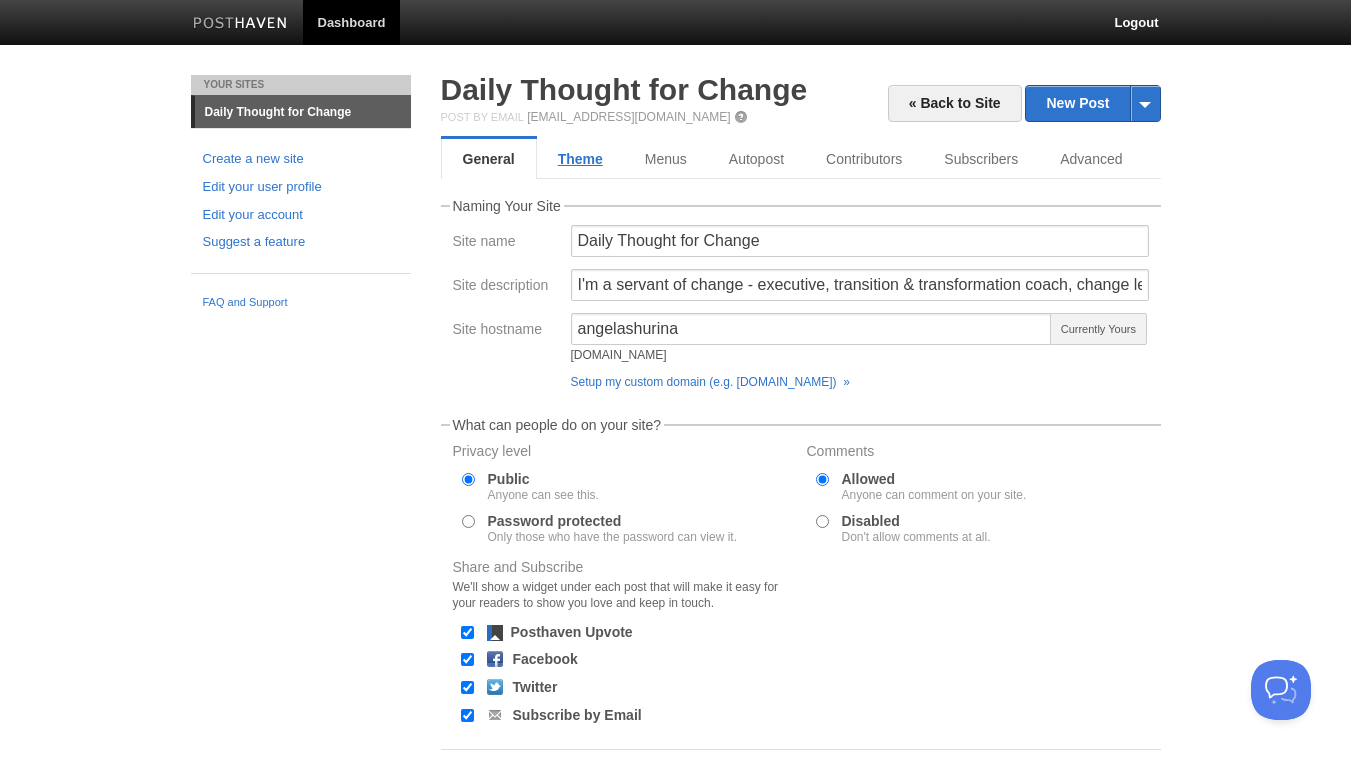 click on "Theme" at bounding box center [580, 159] 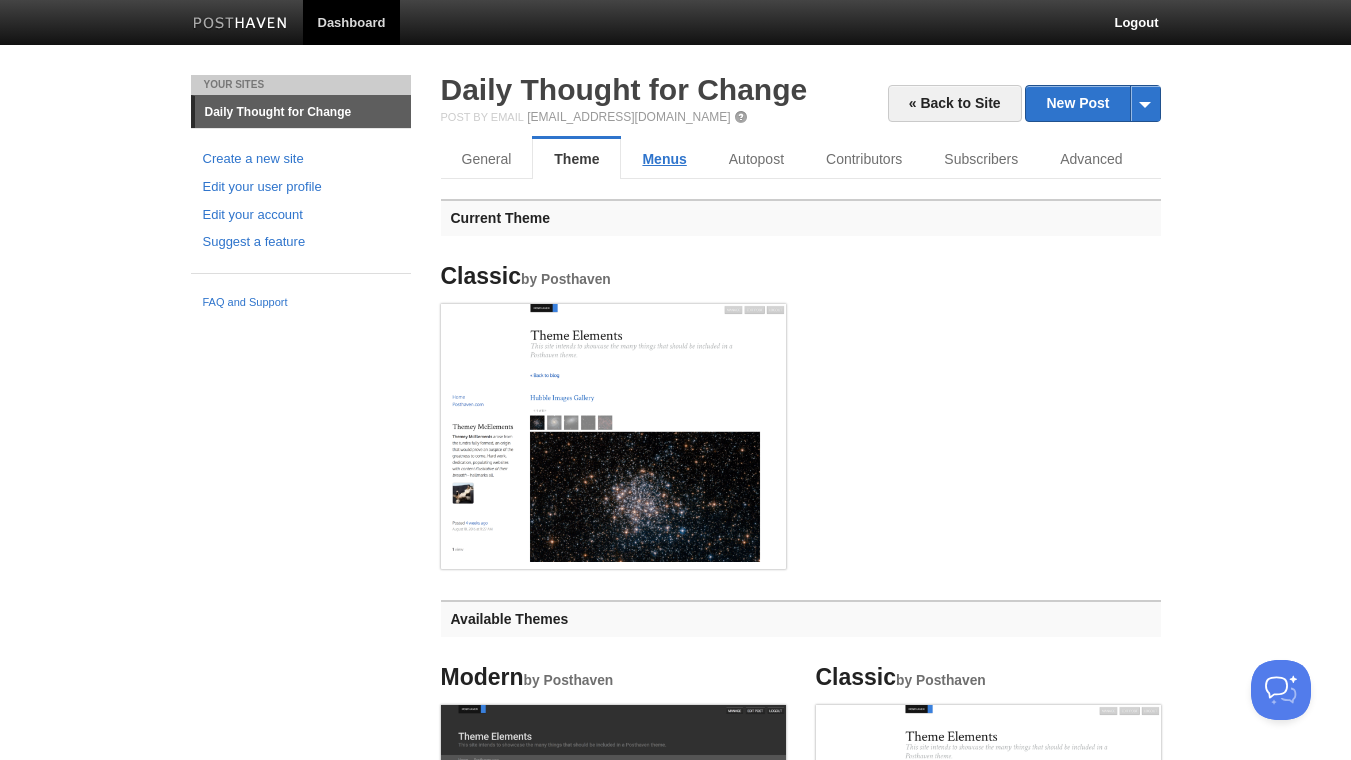 click on "Menus" at bounding box center [664, 159] 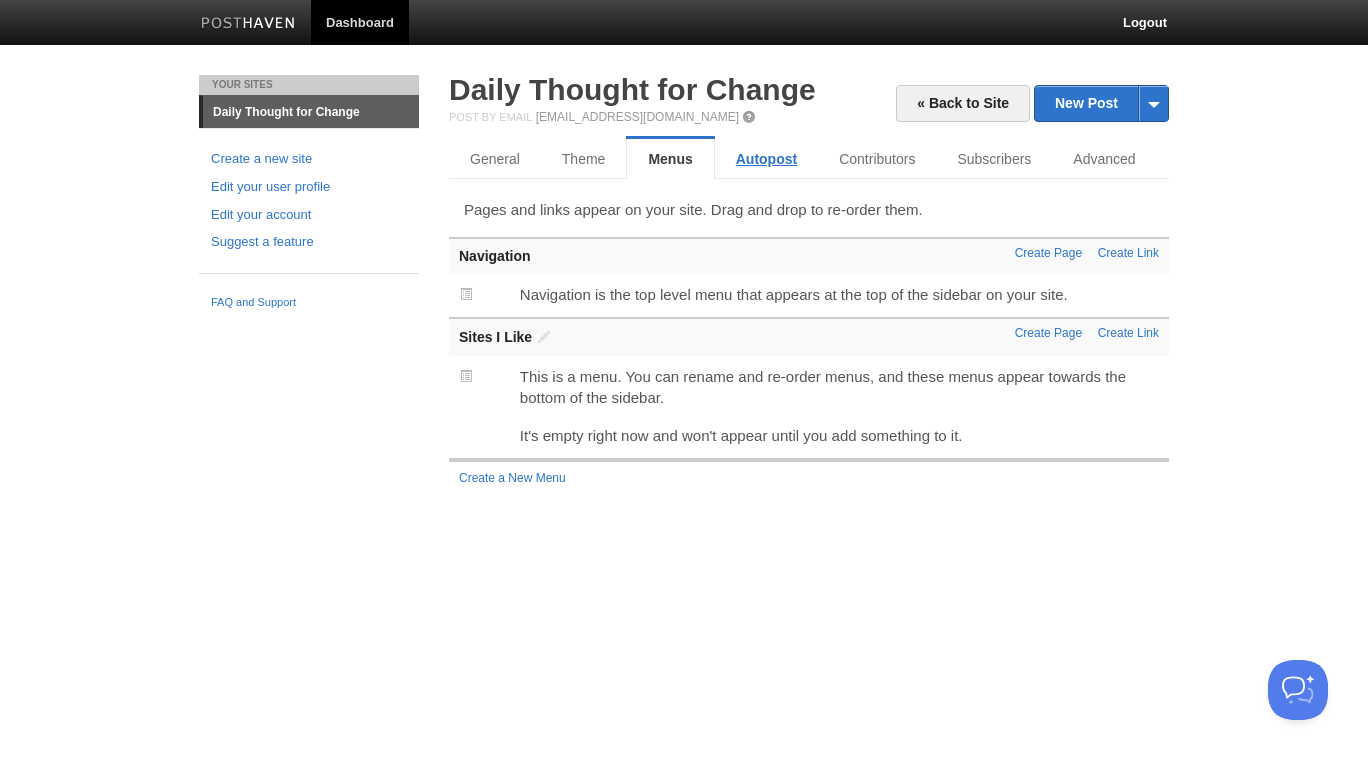 click on "Autopost" at bounding box center (766, 159) 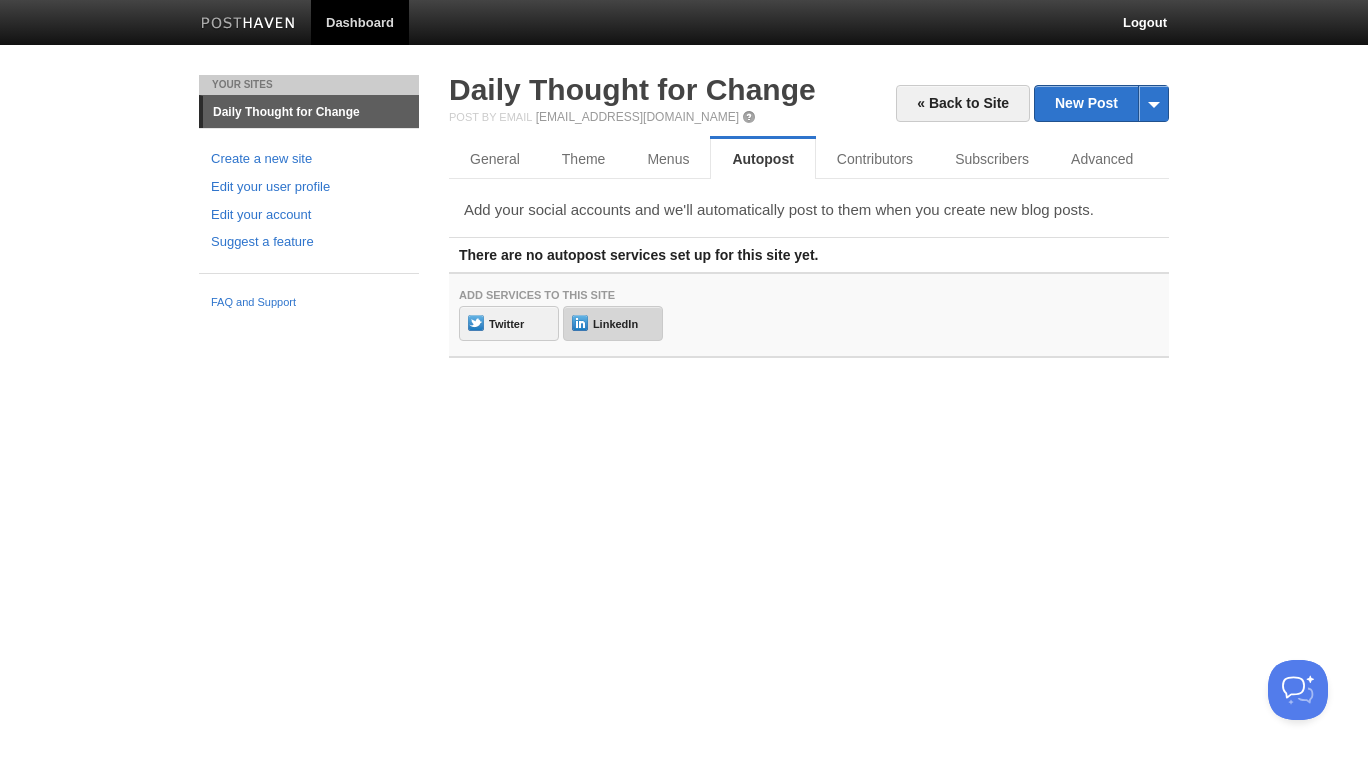 click on "LinkedIn" at bounding box center (613, 323) 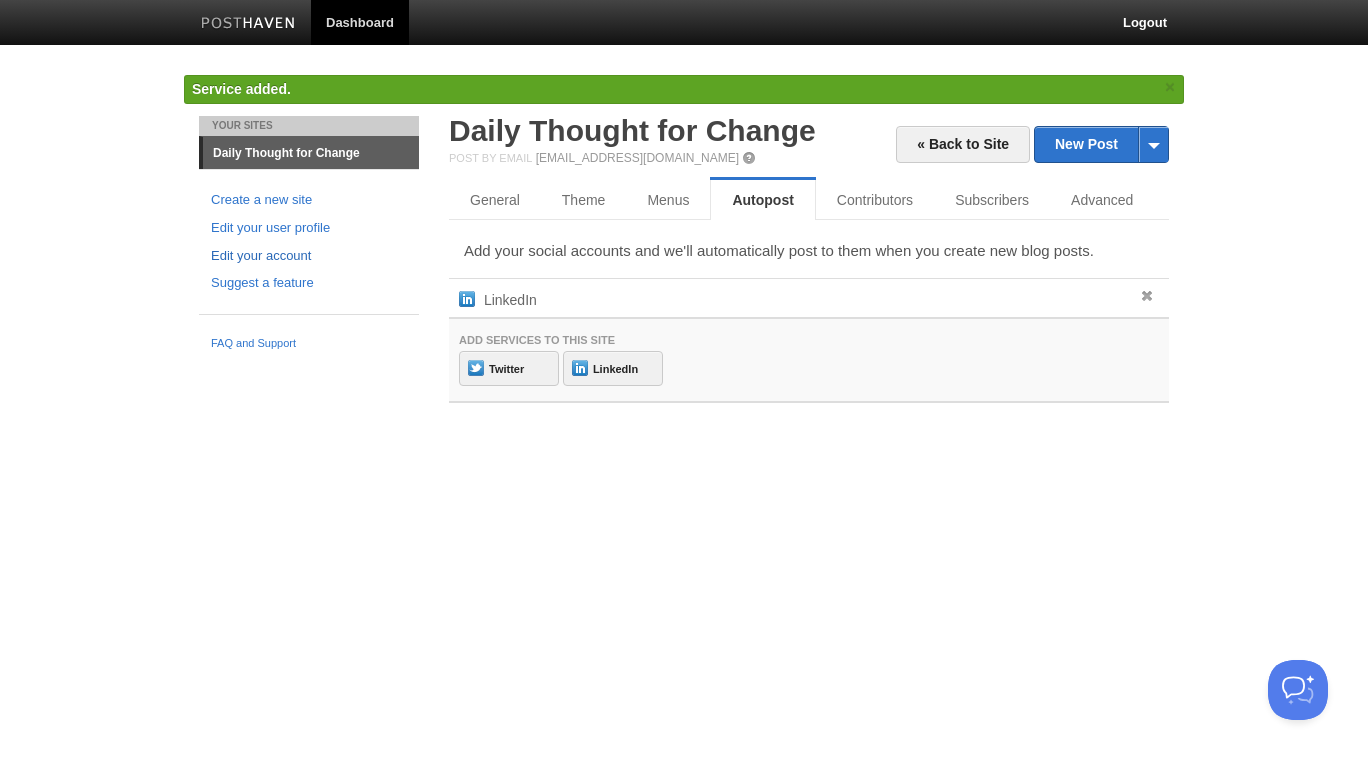 click on "Edit your account" at bounding box center [309, 256] 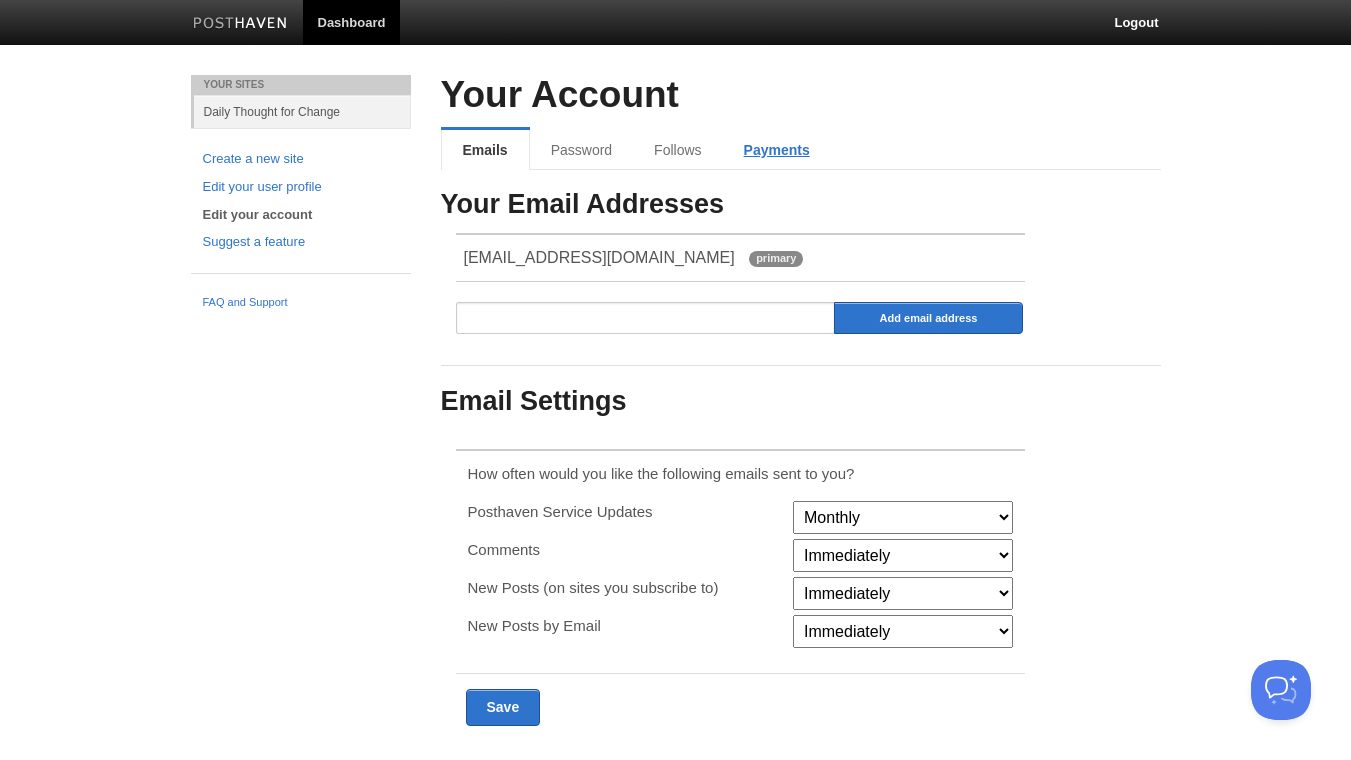 click on "Payments" at bounding box center [777, 150] 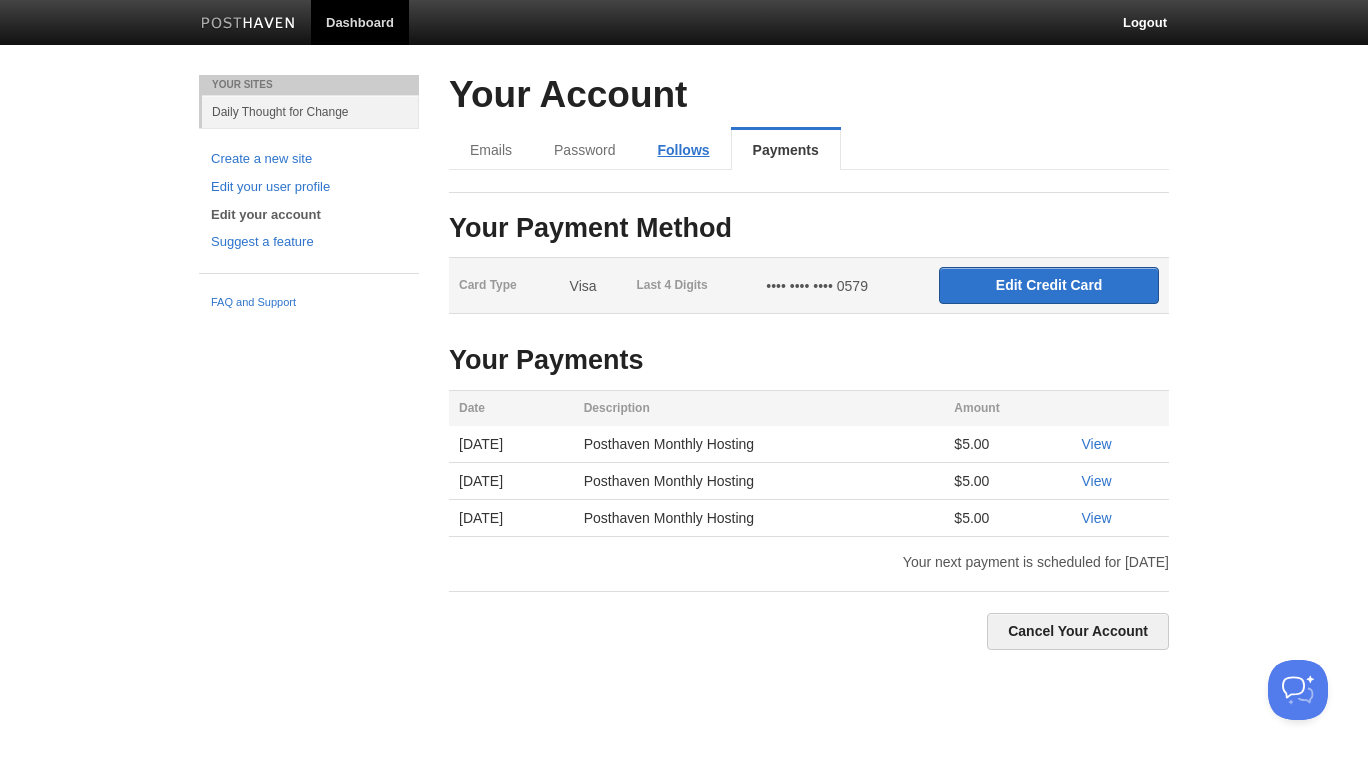 click on "Follows" at bounding box center [683, 150] 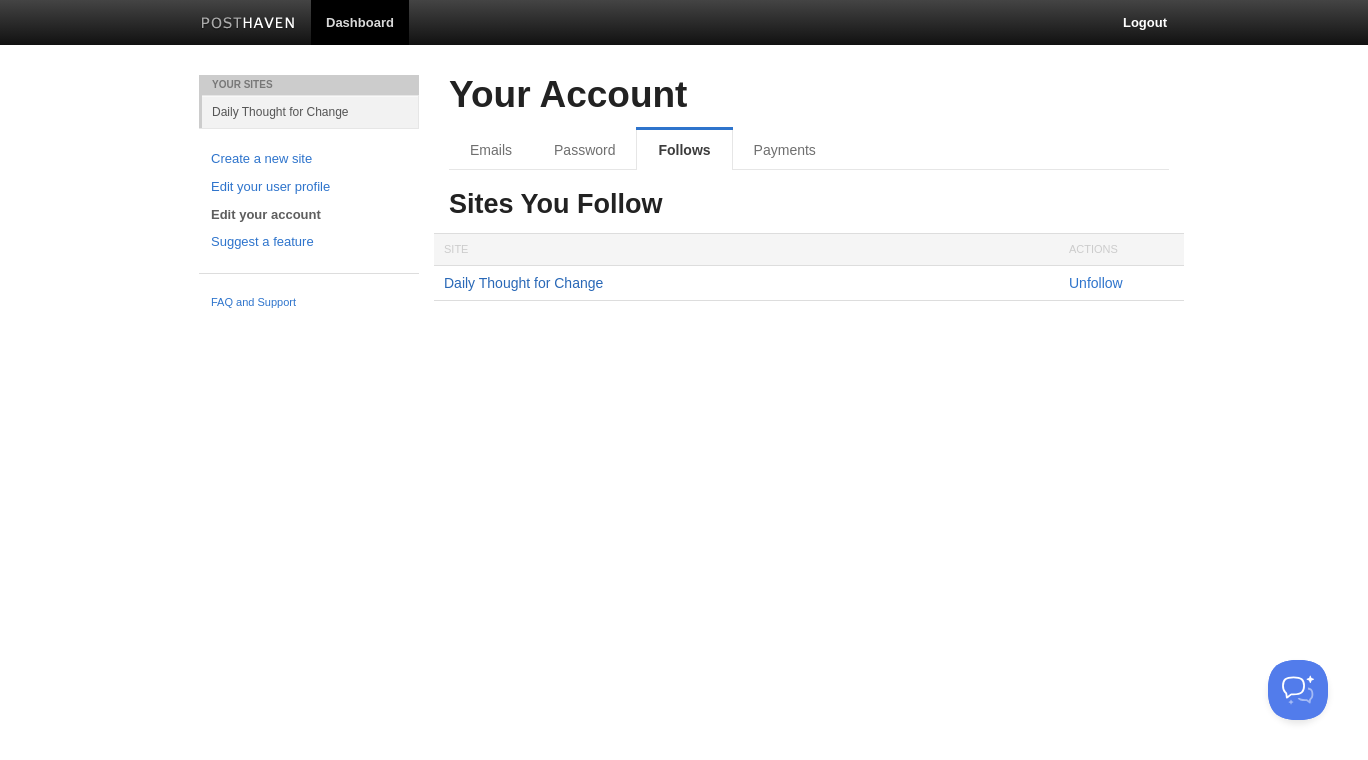 click on "Daily Thought for Change" at bounding box center [523, 283] 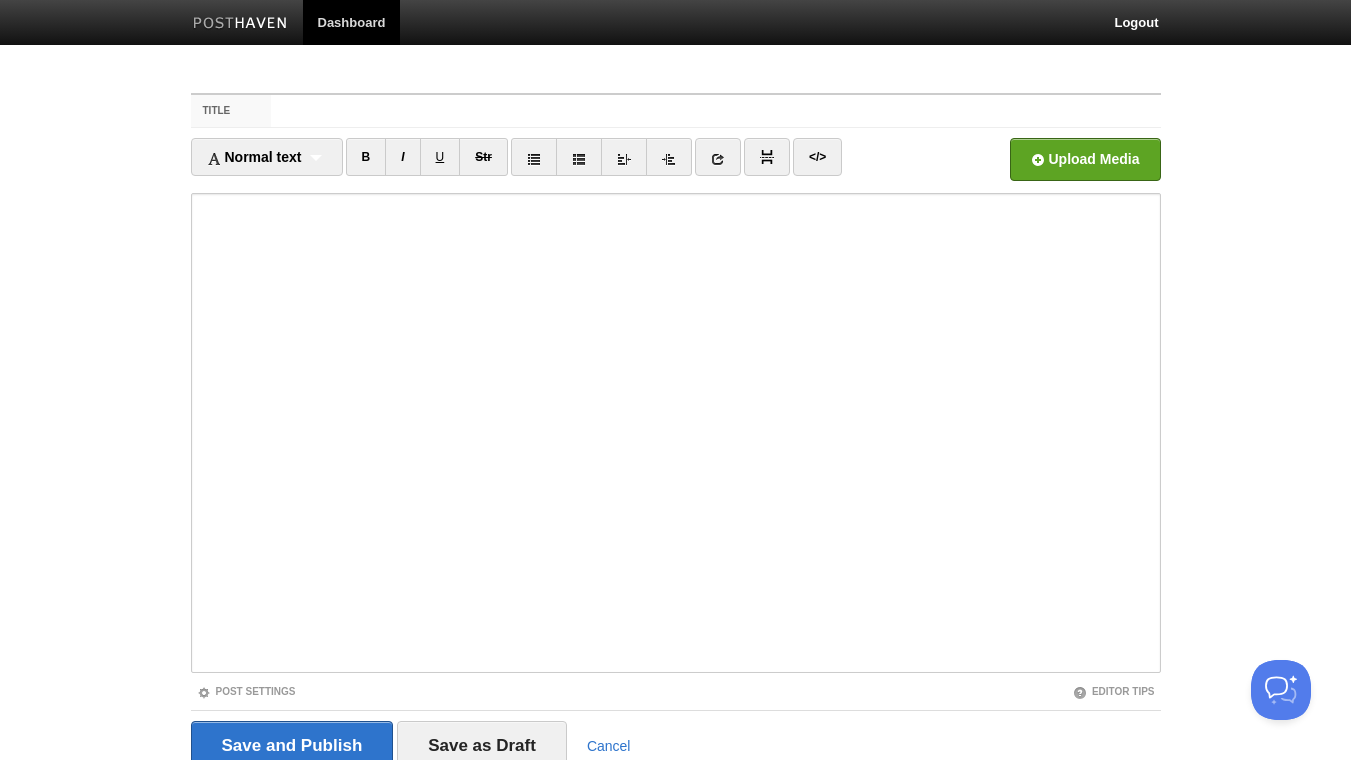 scroll, scrollTop: 0, scrollLeft: 0, axis: both 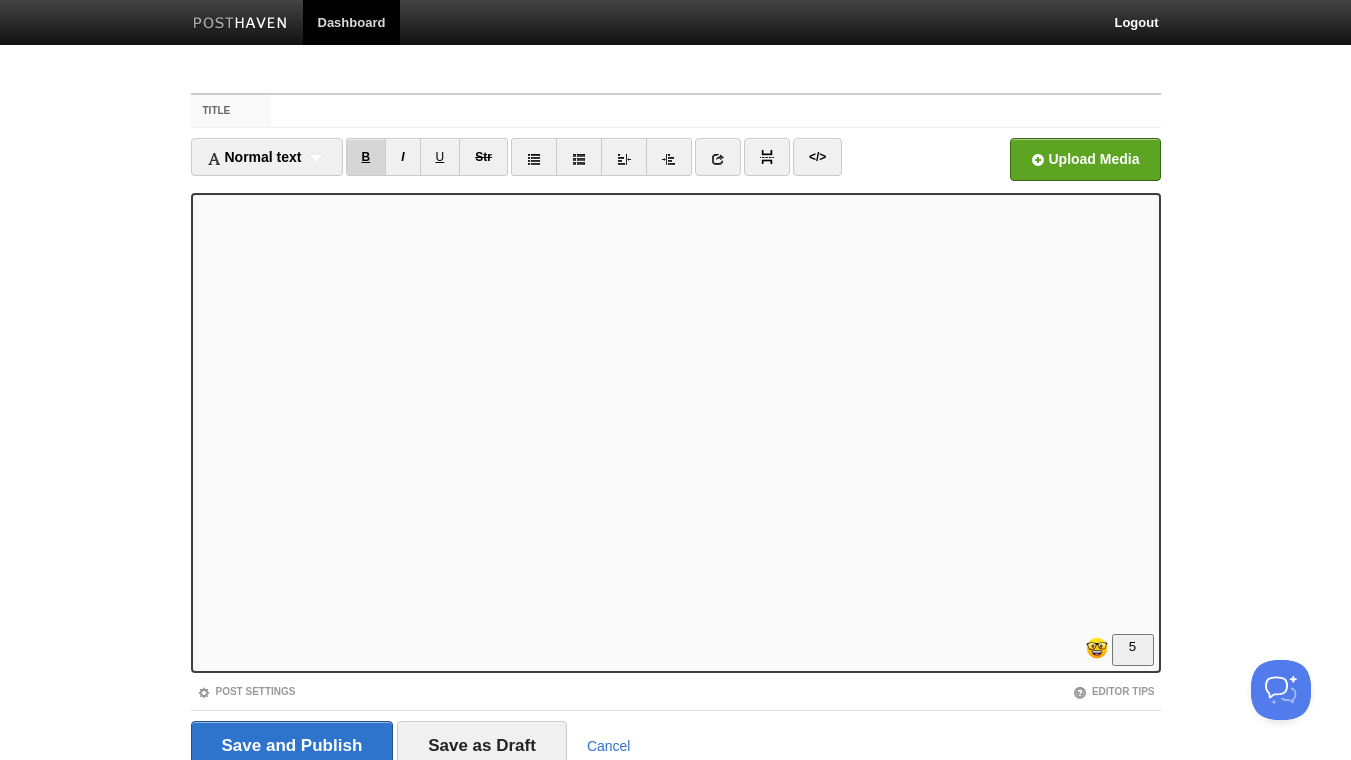 click on "B" at bounding box center (366, 157) 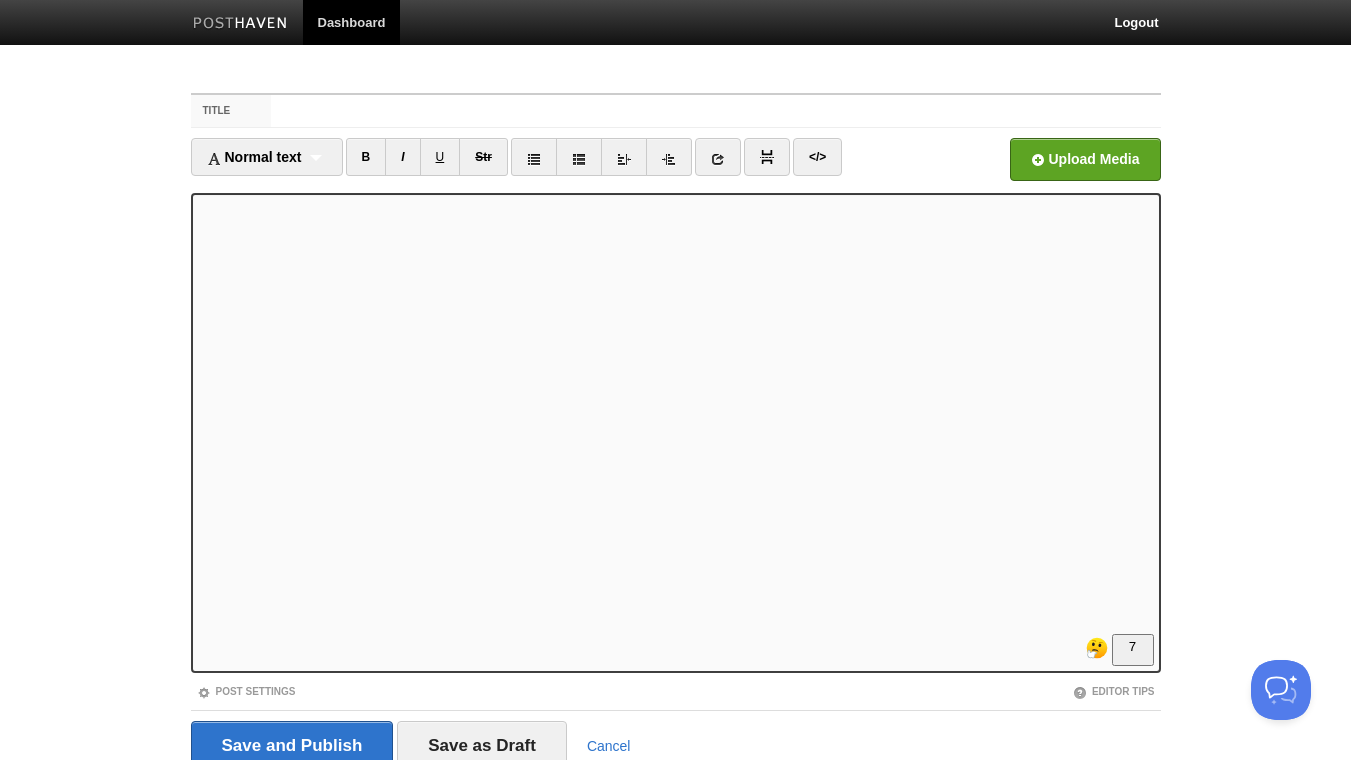 scroll, scrollTop: 216, scrollLeft: 0, axis: vertical 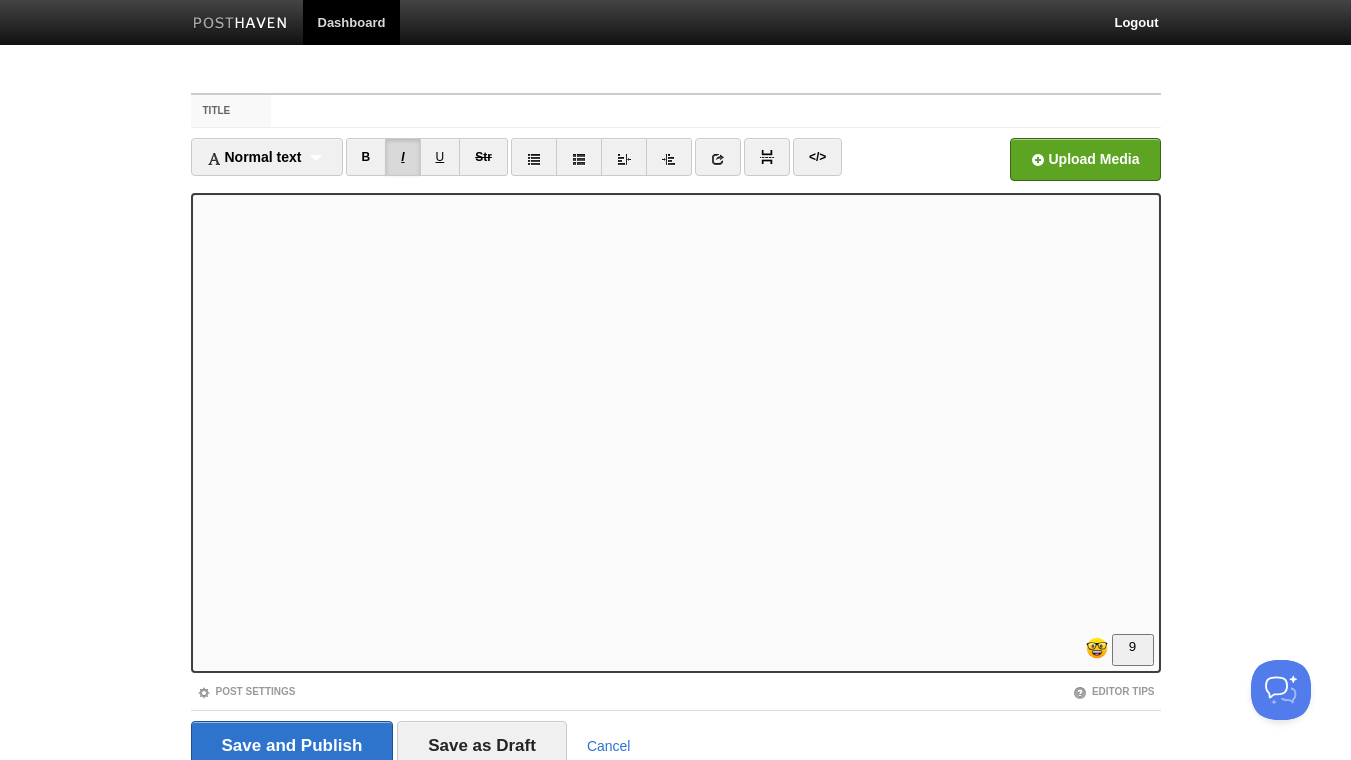 click on "I" at bounding box center [402, 157] 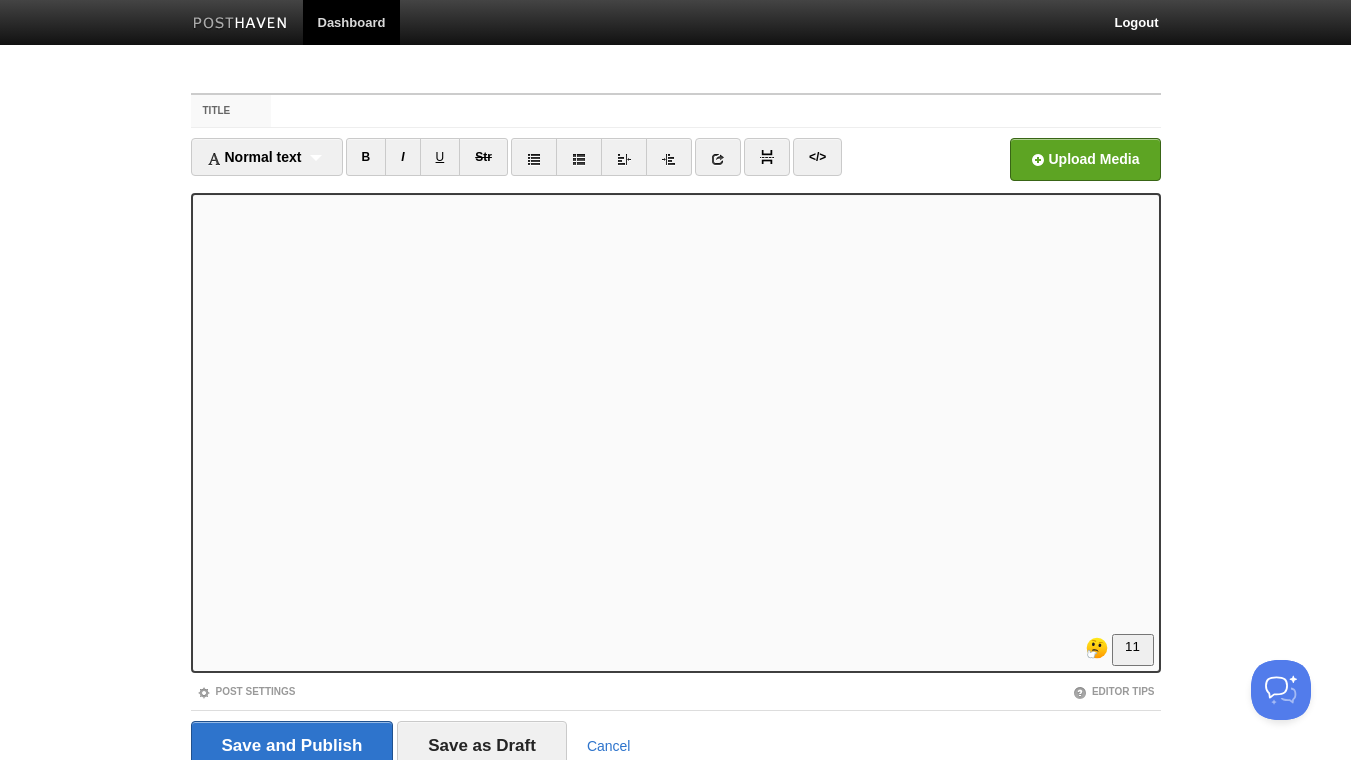 scroll, scrollTop: 284, scrollLeft: 0, axis: vertical 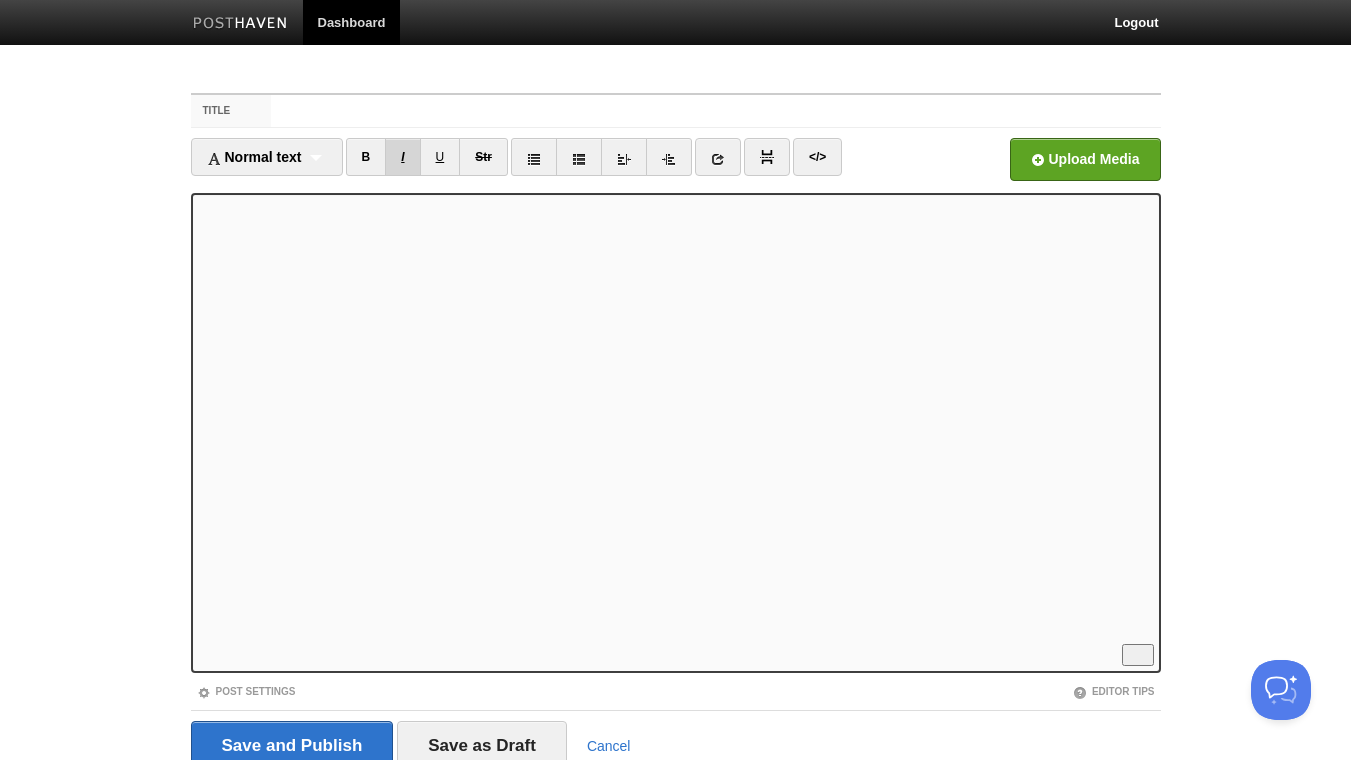 click on "I" at bounding box center (402, 157) 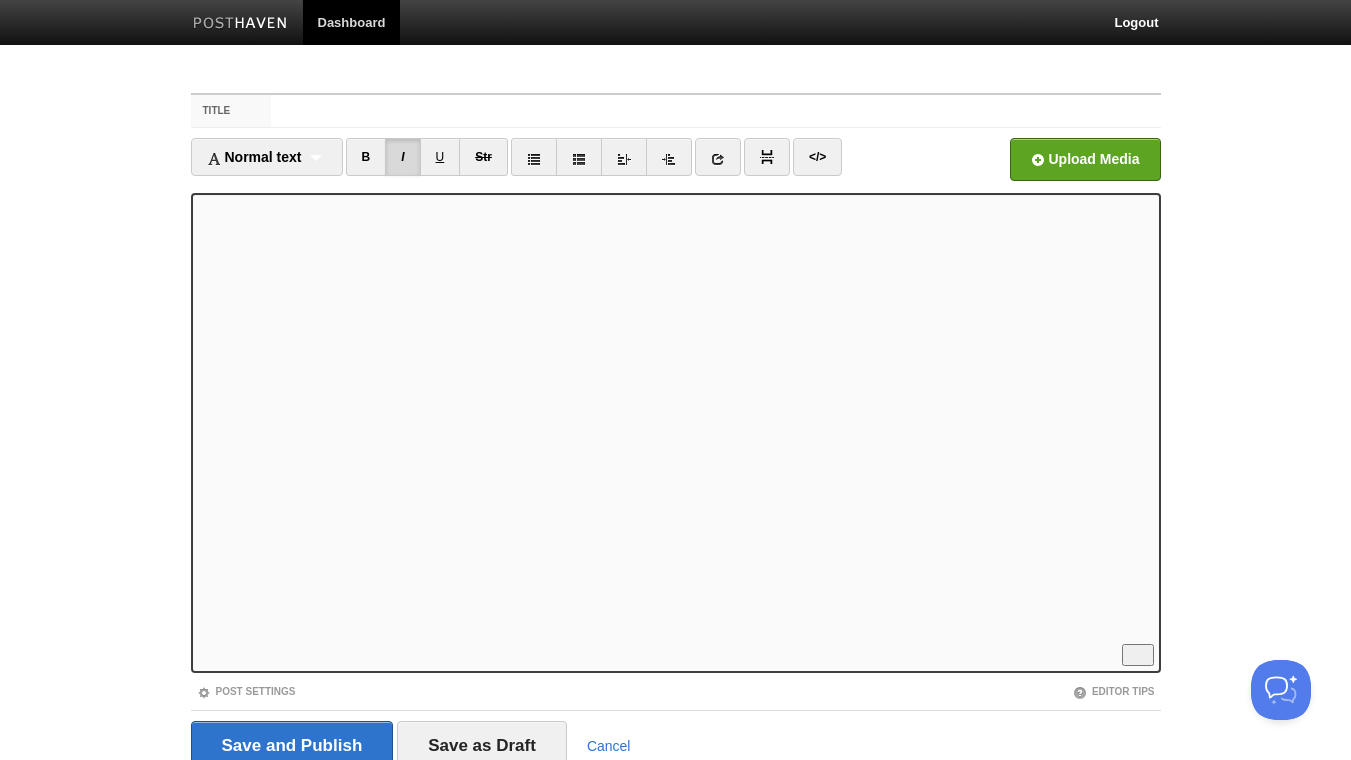 scroll, scrollTop: 82, scrollLeft: 0, axis: vertical 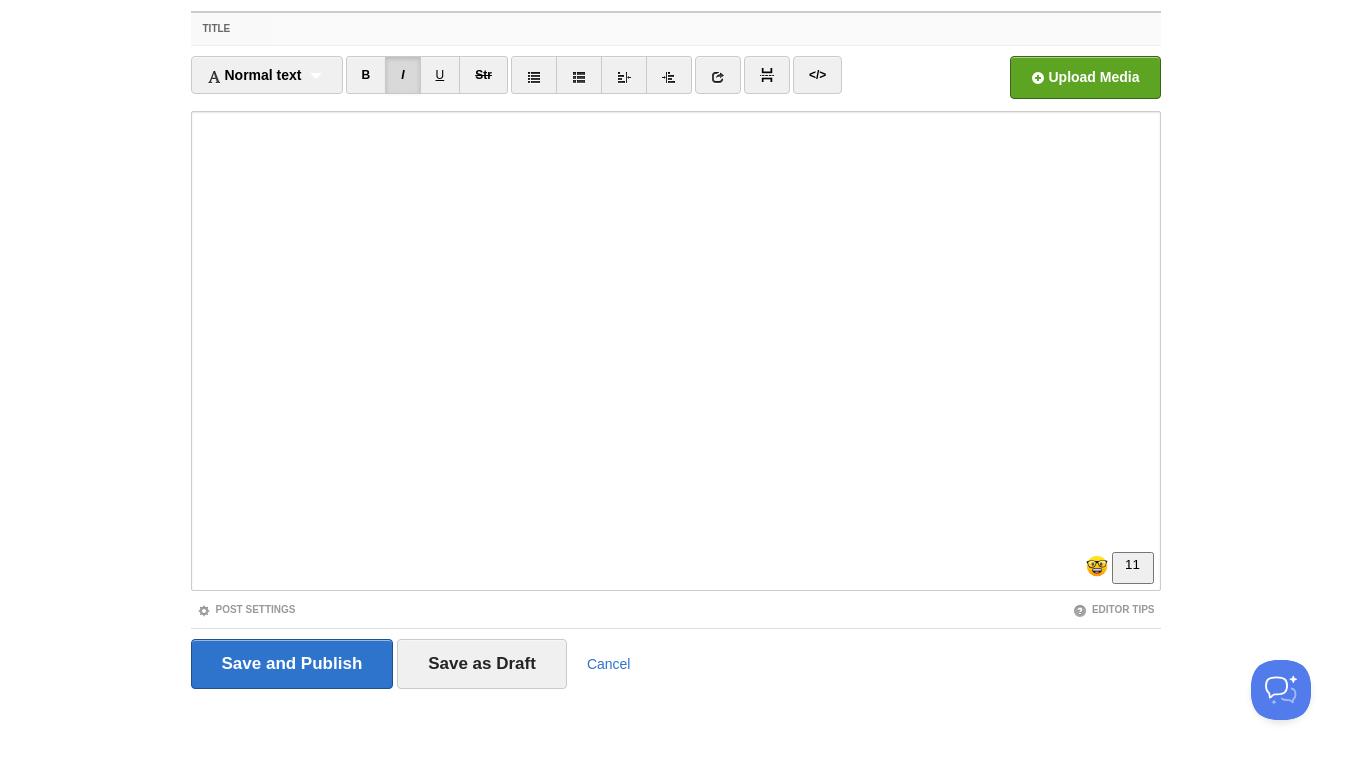 click on "Title" at bounding box center [715, 29] 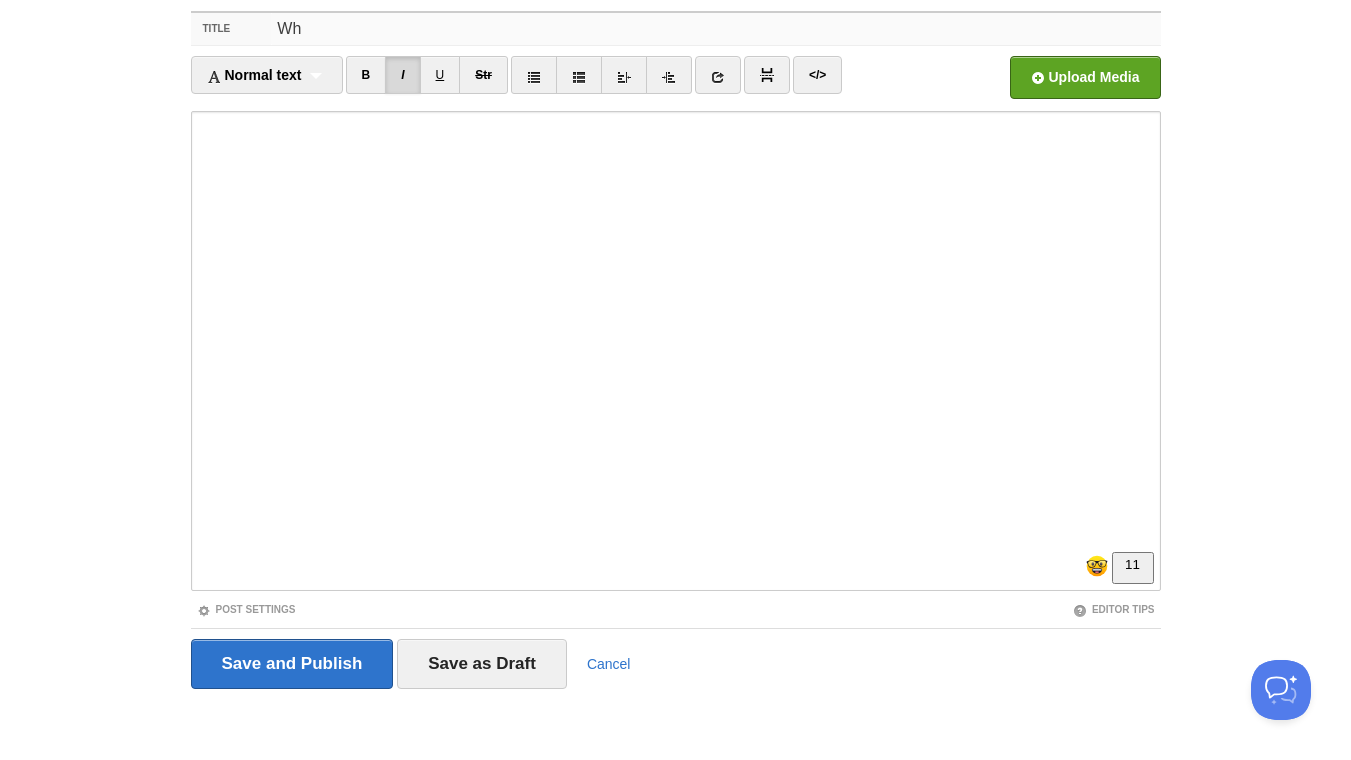 type on "W" 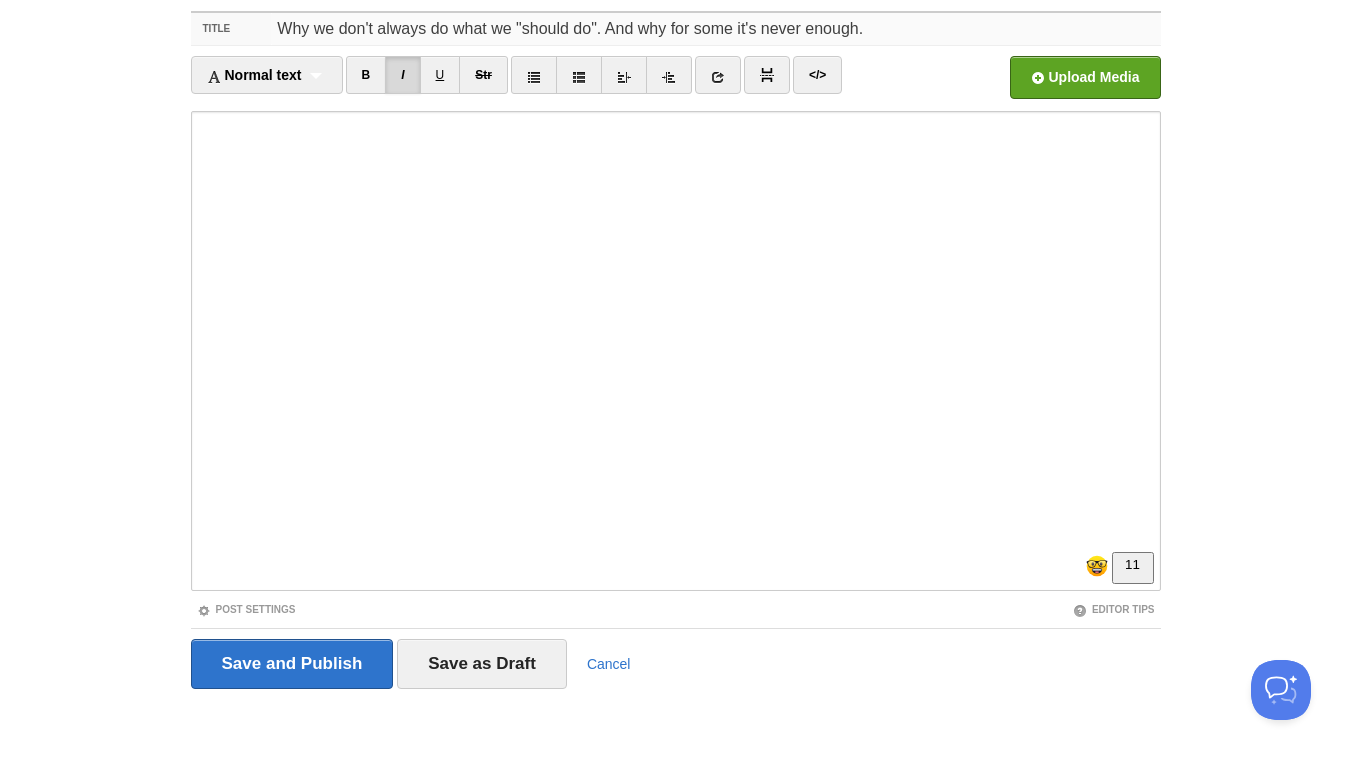 type on "Why we don't always do what we "should do". And why for some it's never enough." 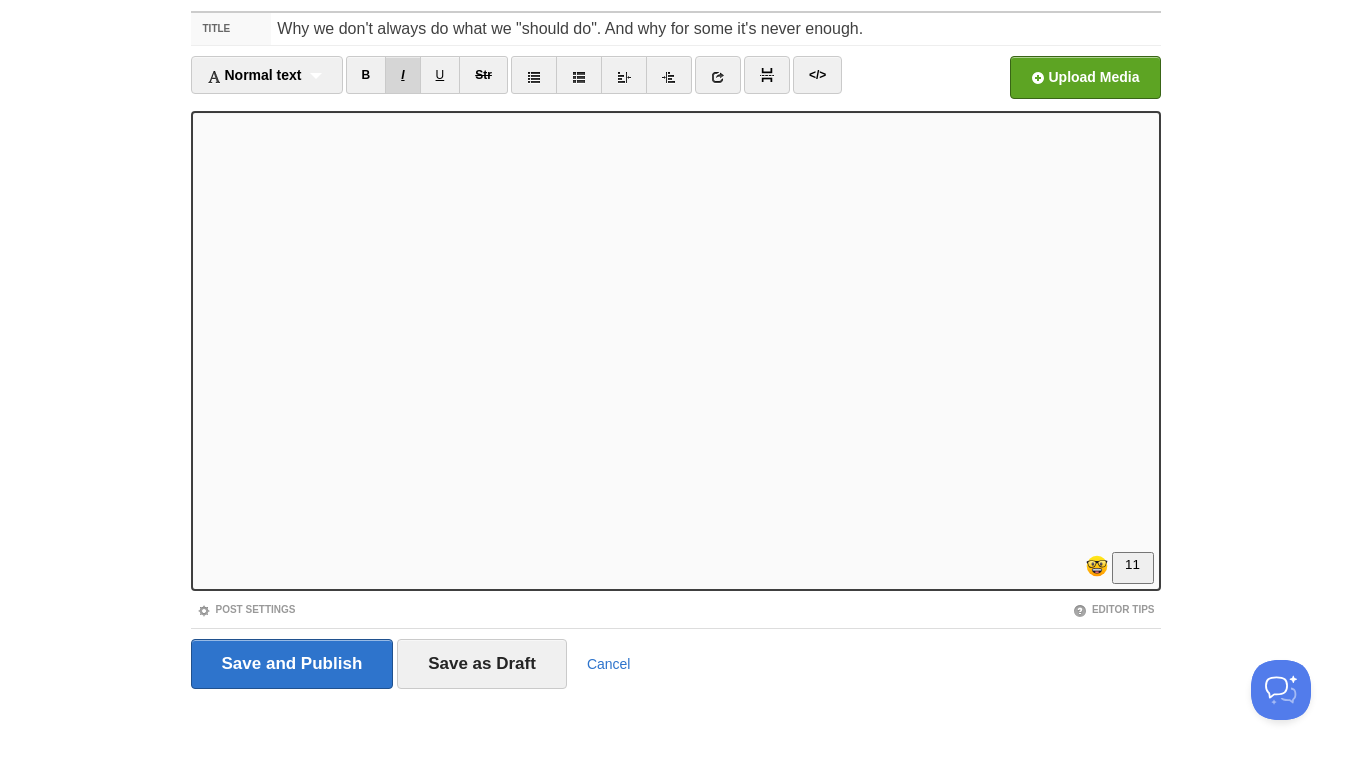 click on "I" at bounding box center (402, 75) 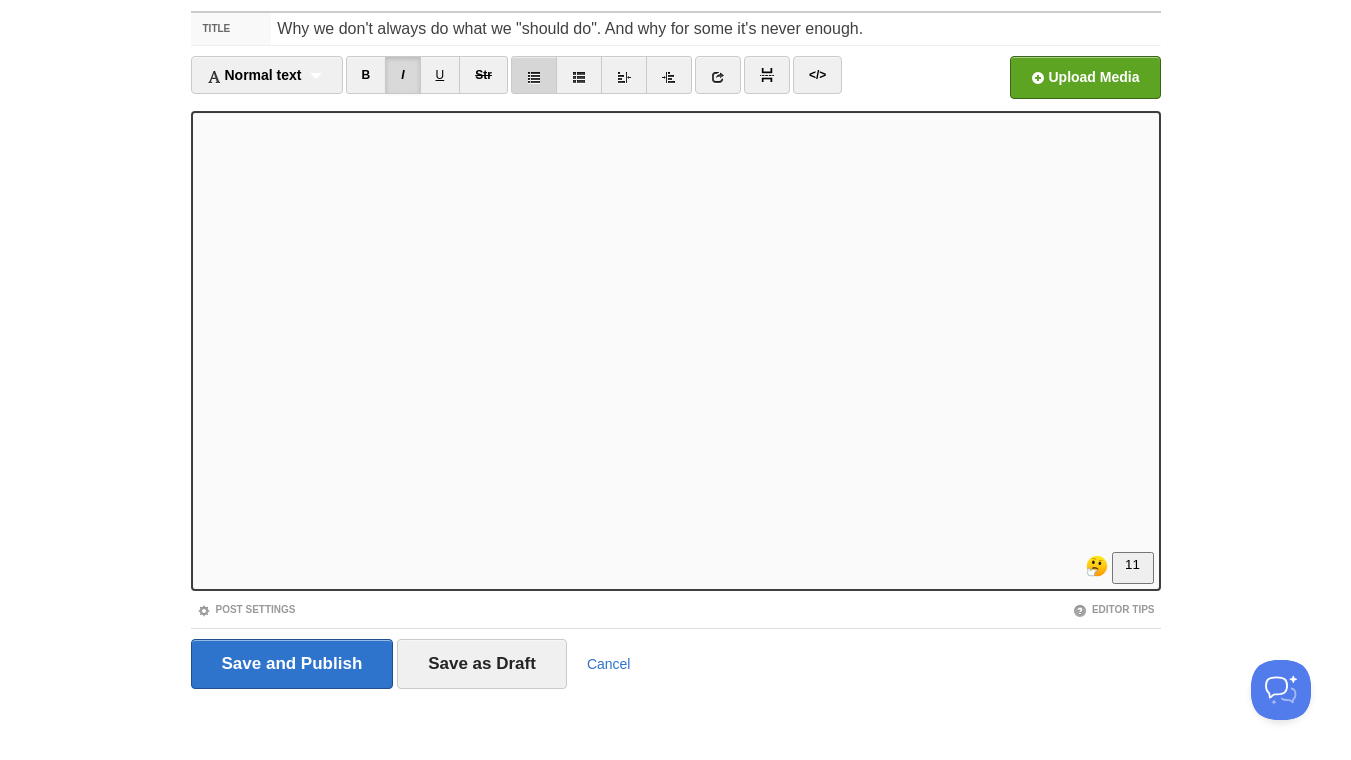 scroll, scrollTop: 338, scrollLeft: 0, axis: vertical 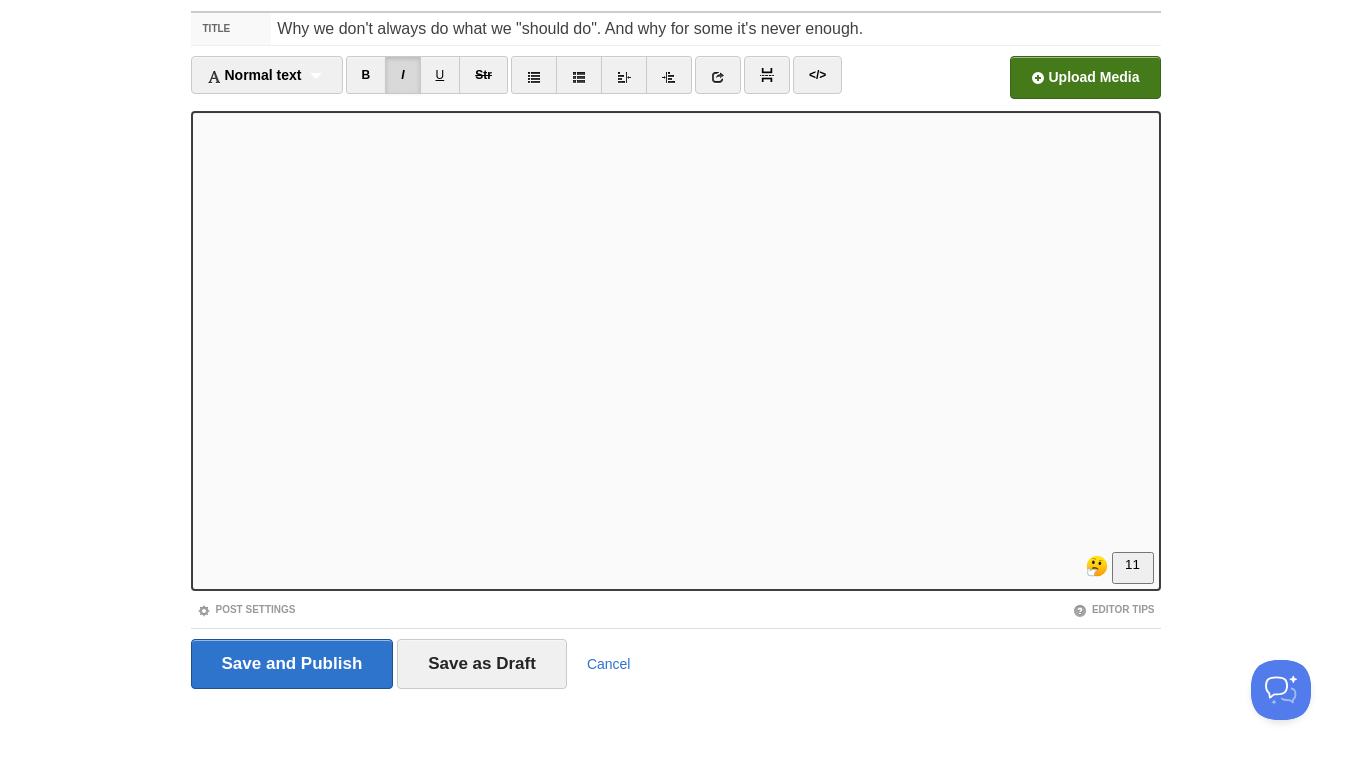 click at bounding box center (481, 83) 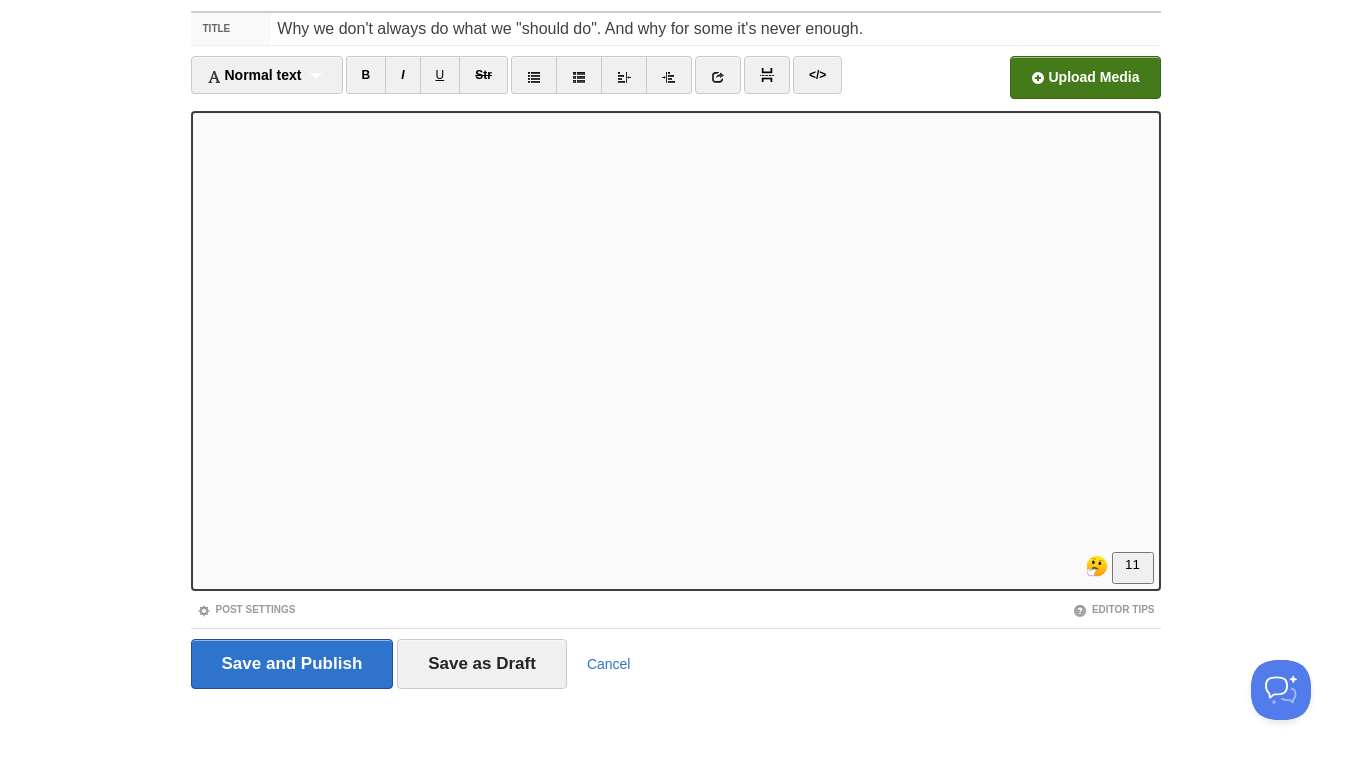 scroll, scrollTop: 389, scrollLeft: 0, axis: vertical 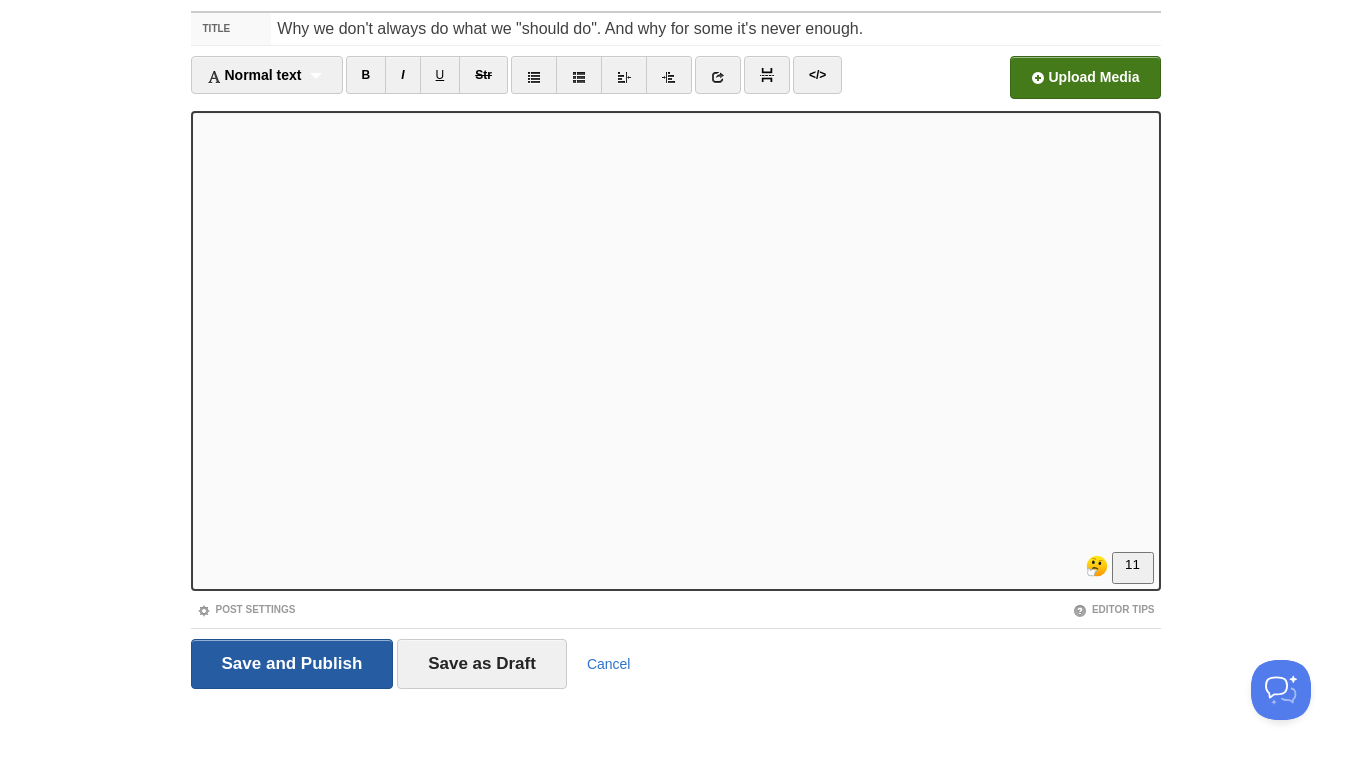 click on "Save and Publish" at bounding box center [292, 664] 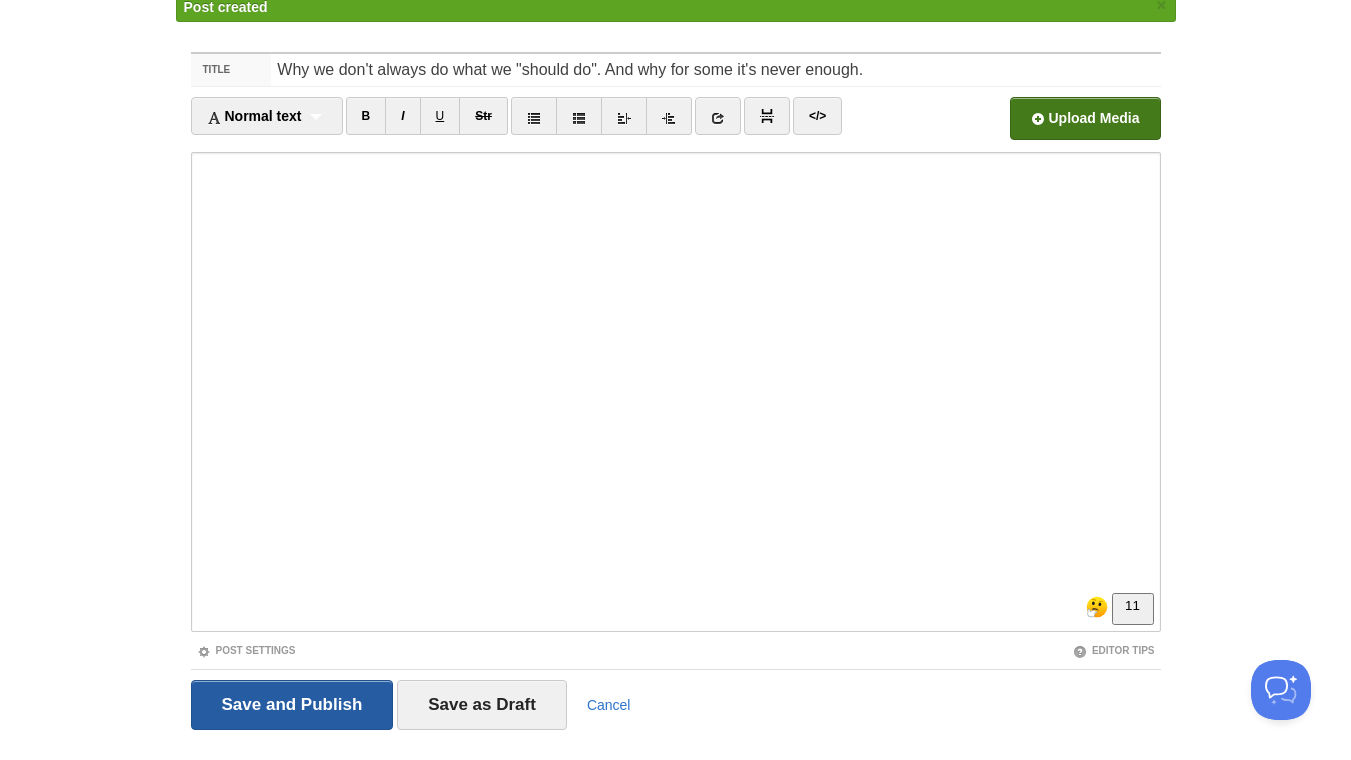 scroll, scrollTop: 75, scrollLeft: 0, axis: vertical 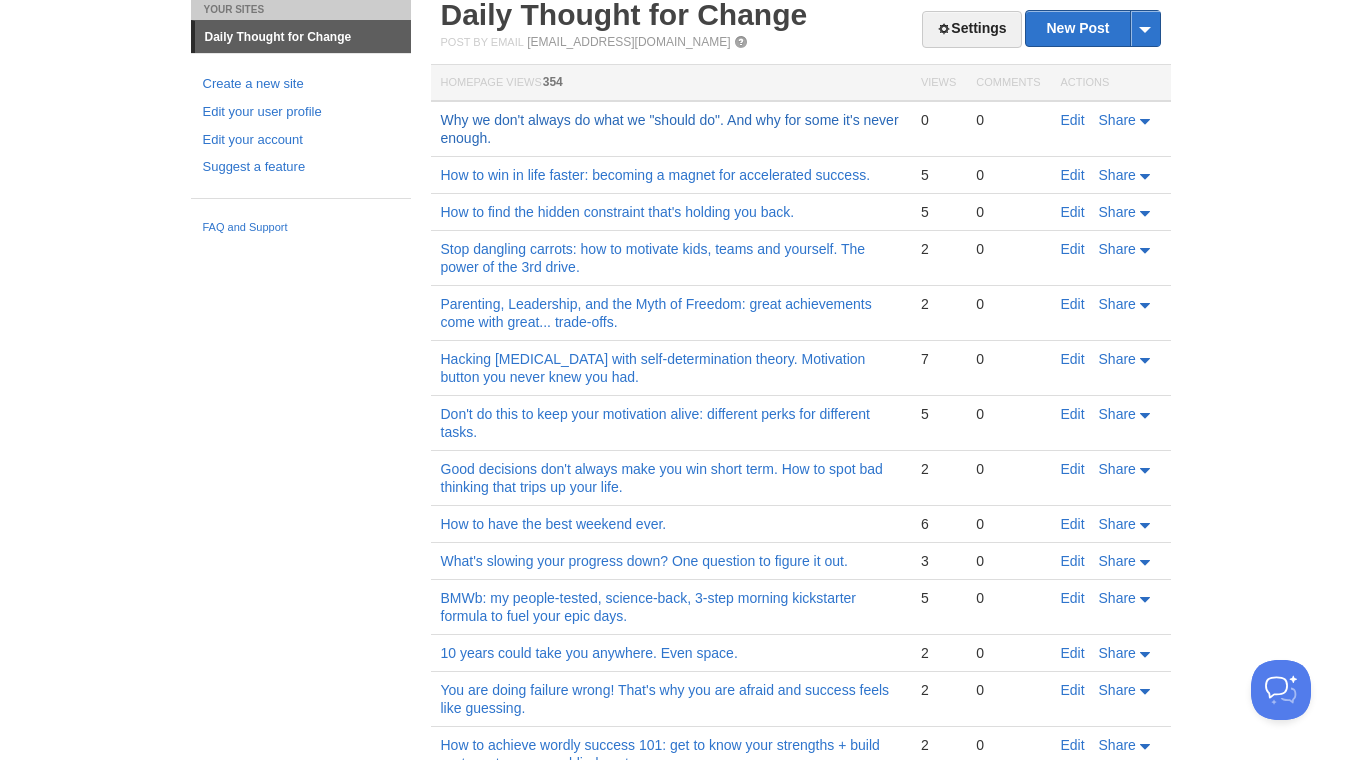click on "Why we don't always do what we "should do". And why for some it's never enough." at bounding box center (670, 129) 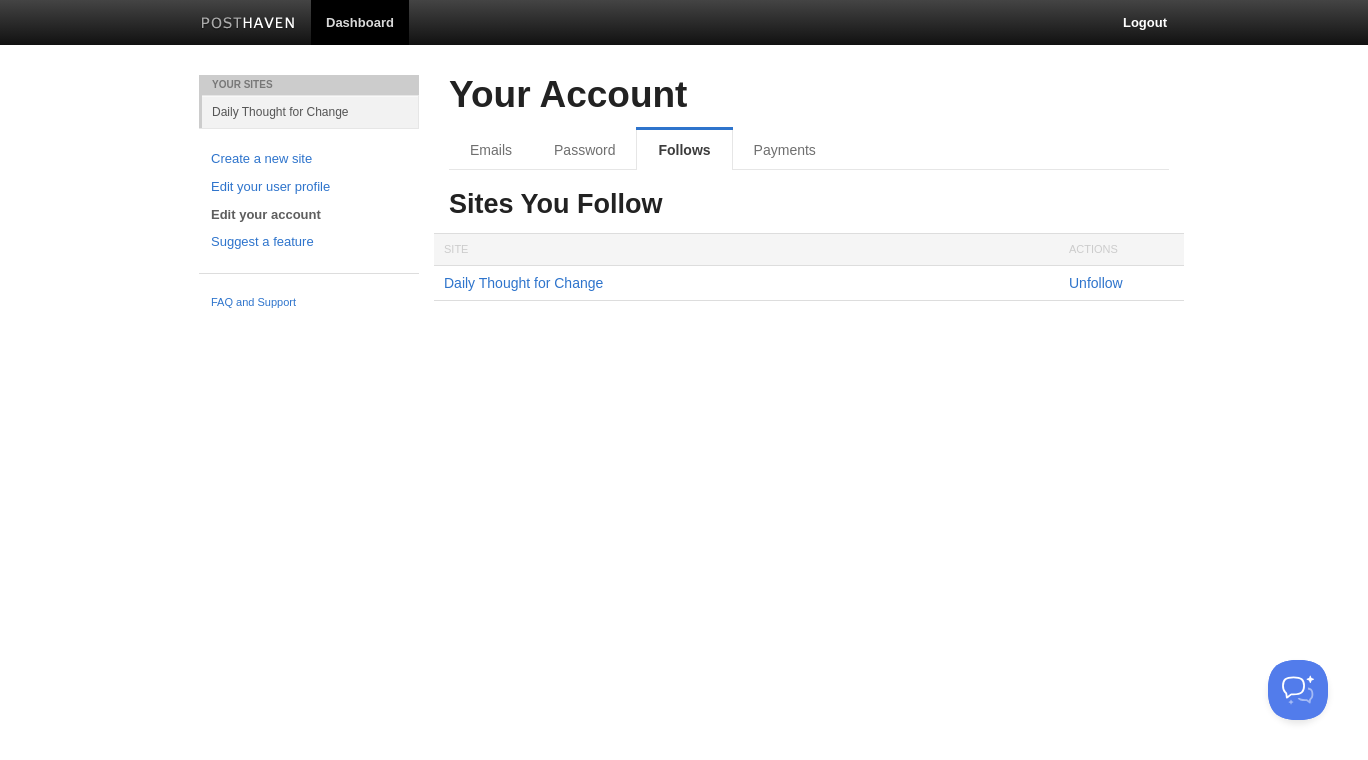 scroll, scrollTop: 0, scrollLeft: 0, axis: both 